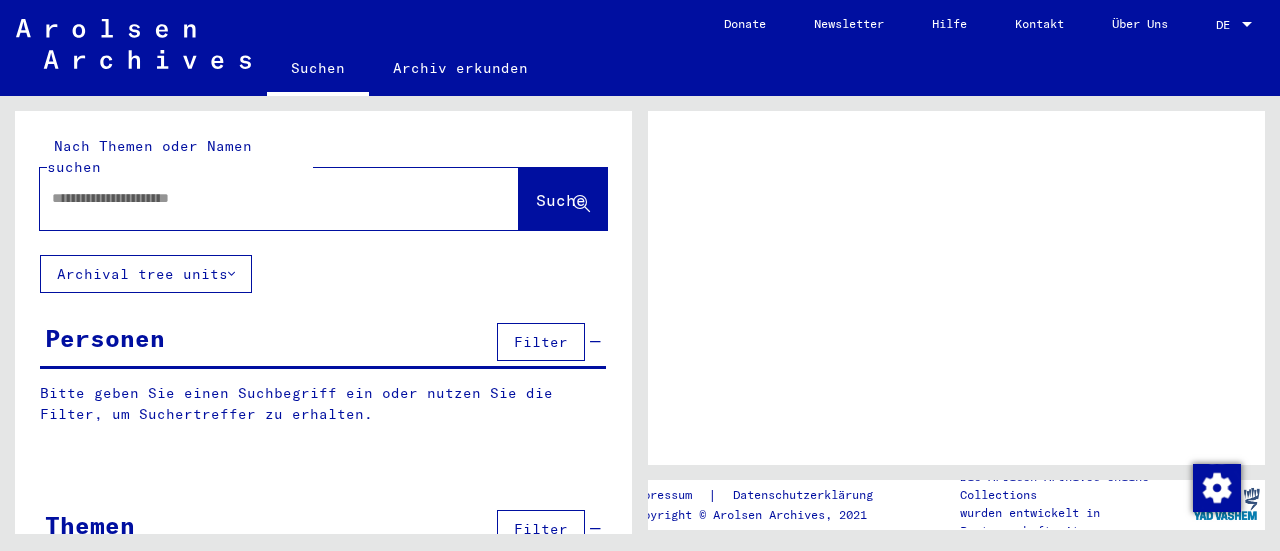 scroll, scrollTop: 0, scrollLeft: 0, axis: both 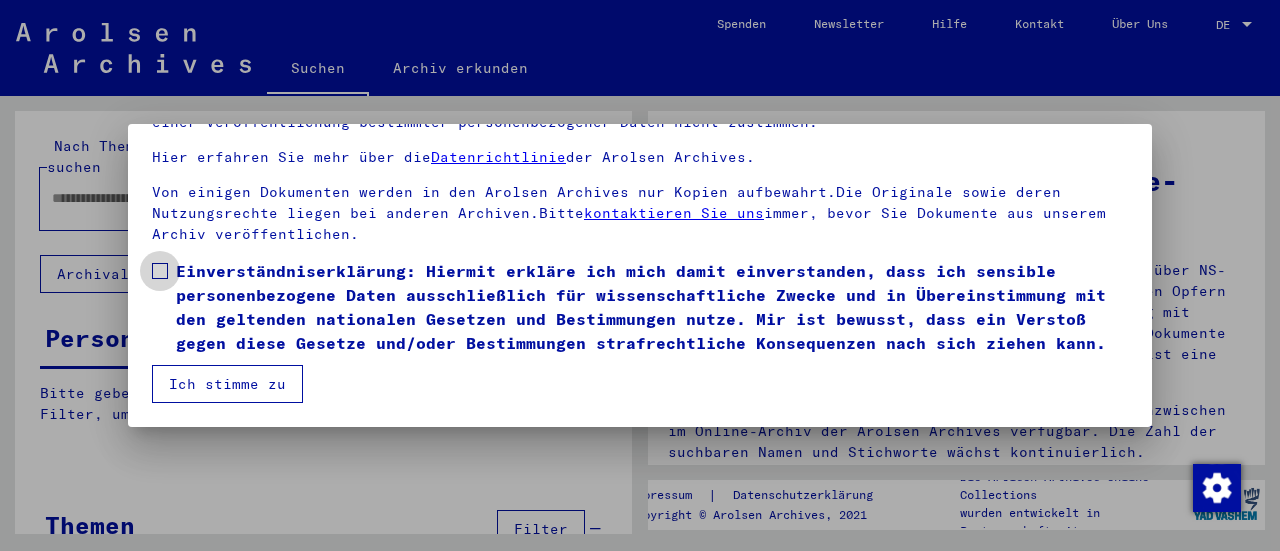 click at bounding box center [160, 271] 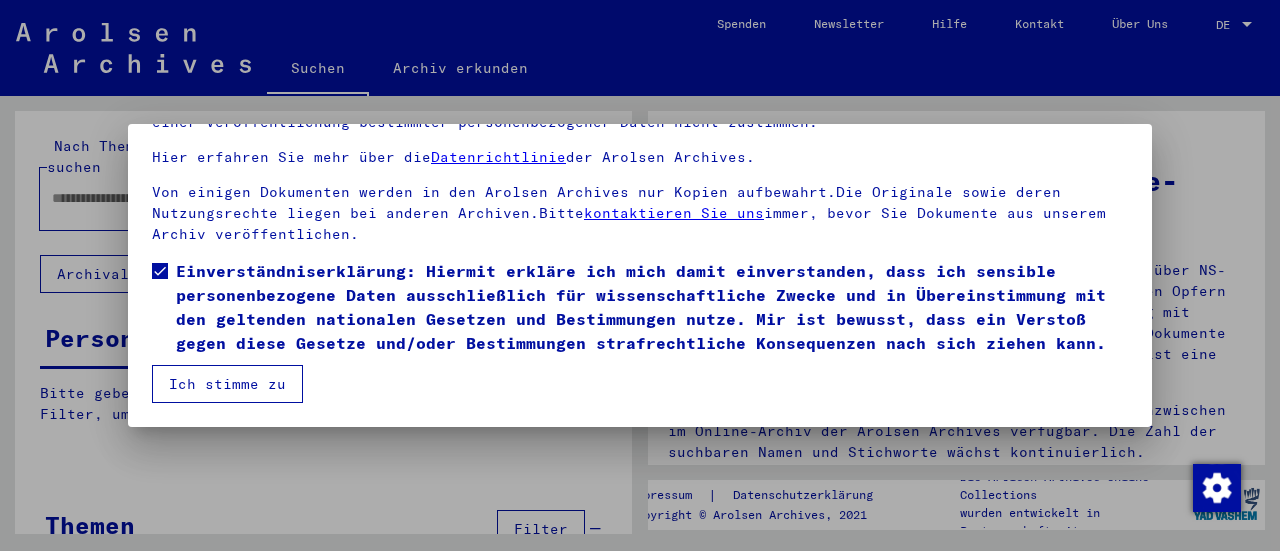 click on "Ich stimme zu" at bounding box center [227, 384] 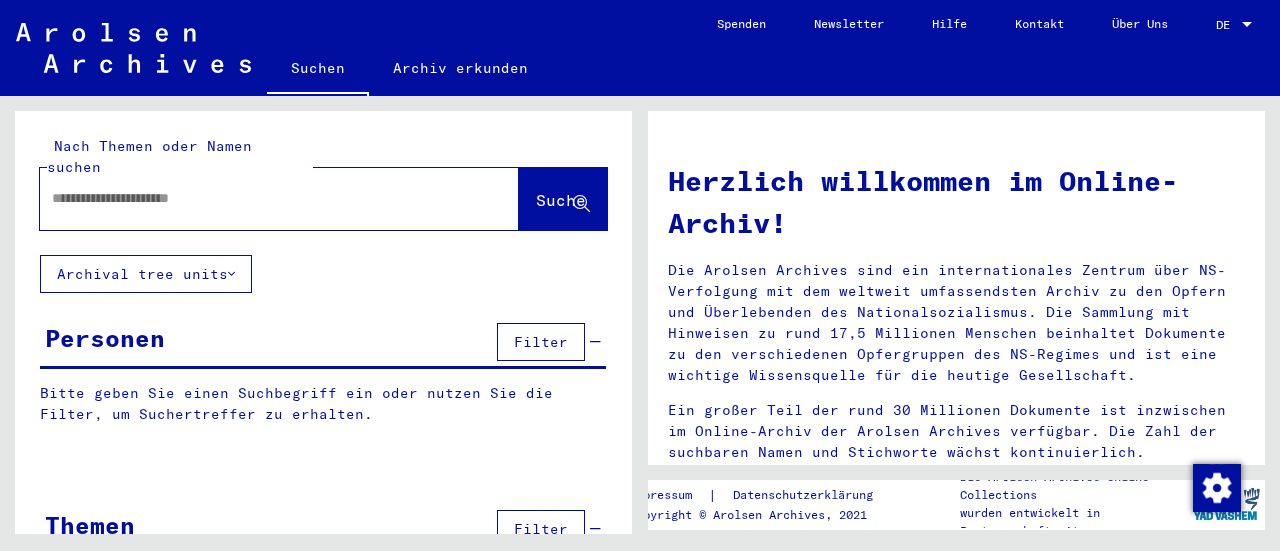 click at bounding box center [255, 198] 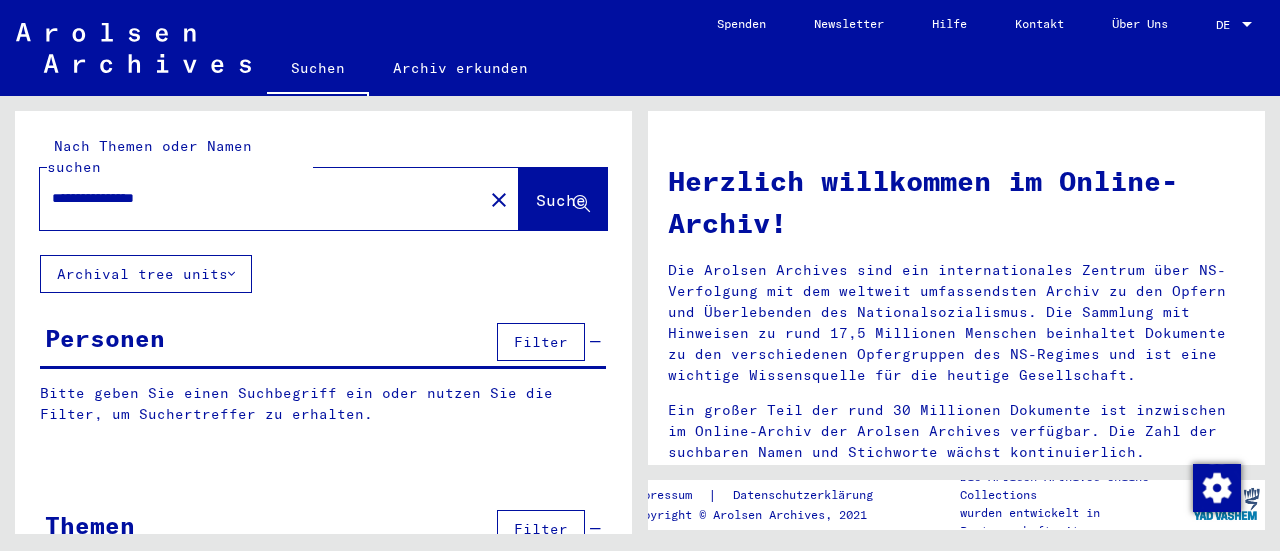 type on "**********" 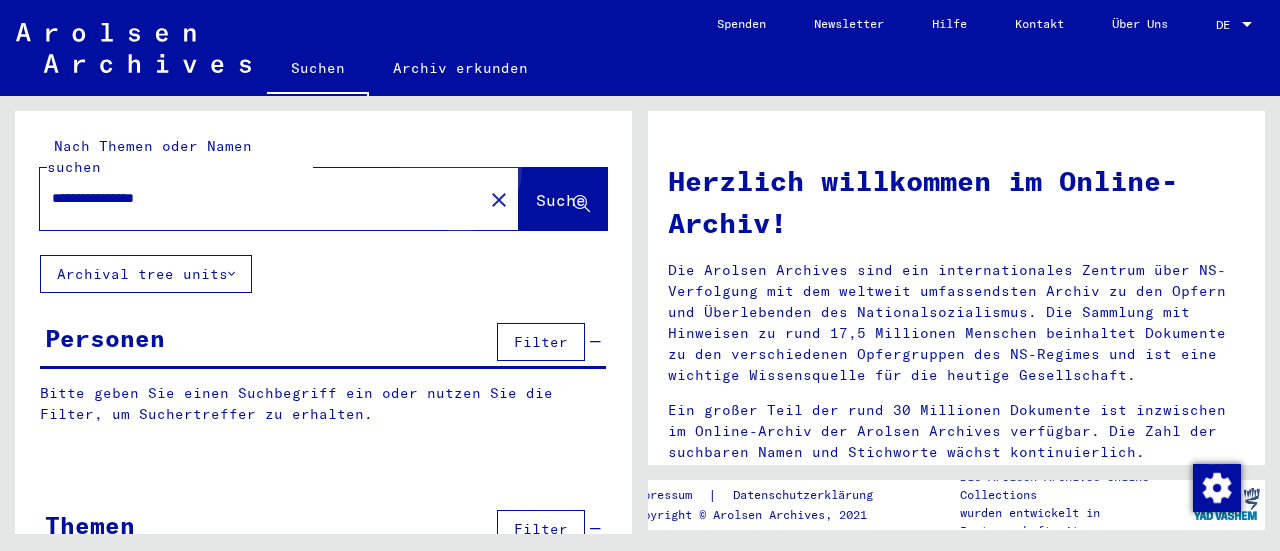 click on "Suche" 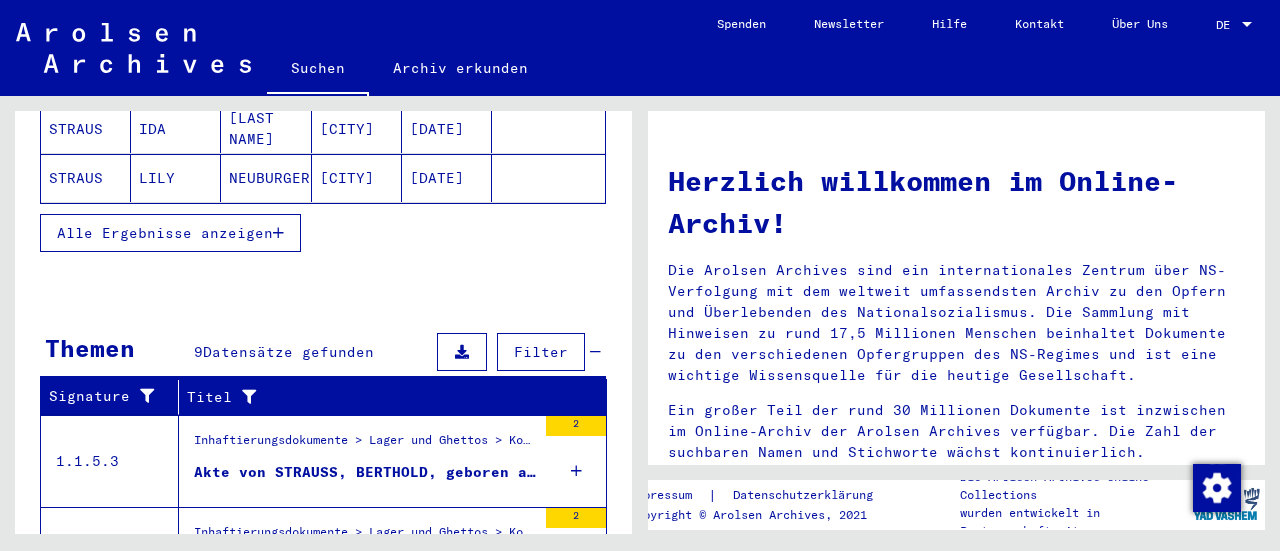 scroll, scrollTop: 500, scrollLeft: 0, axis: vertical 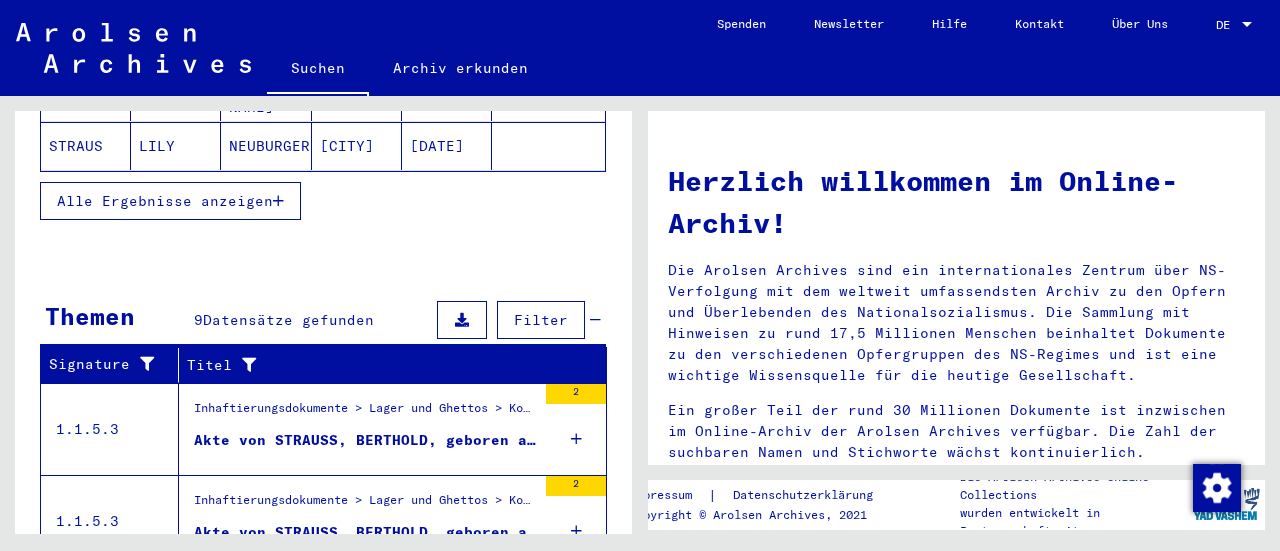 drag, startPoint x: 484, startPoint y: 396, endPoint x: 561, endPoint y: 410, distance: 78.26238 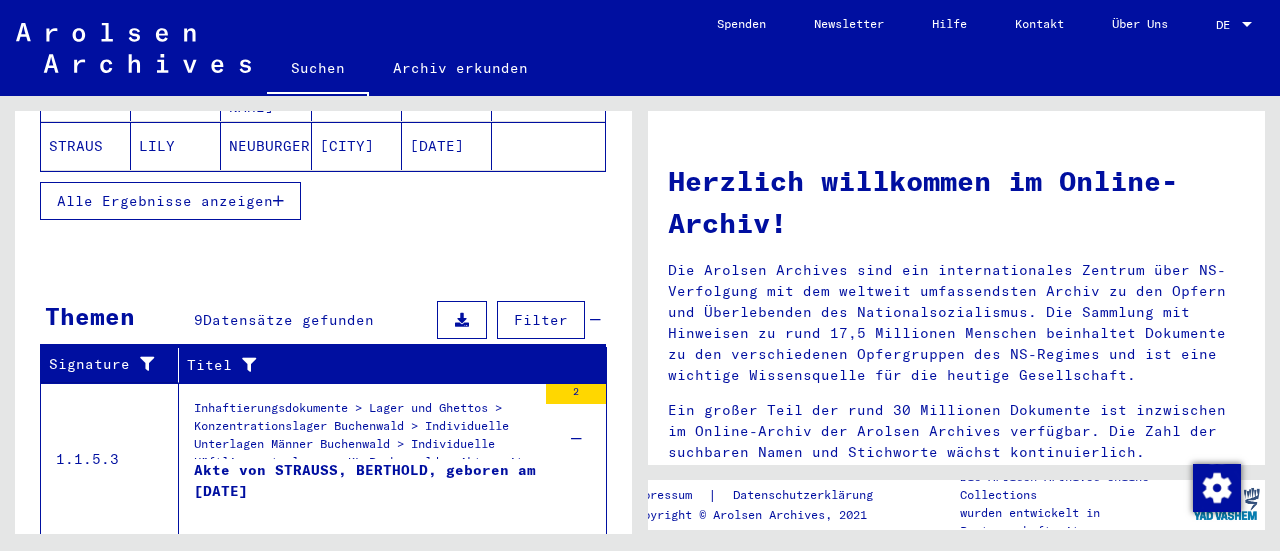 click at bounding box center [576, 439] 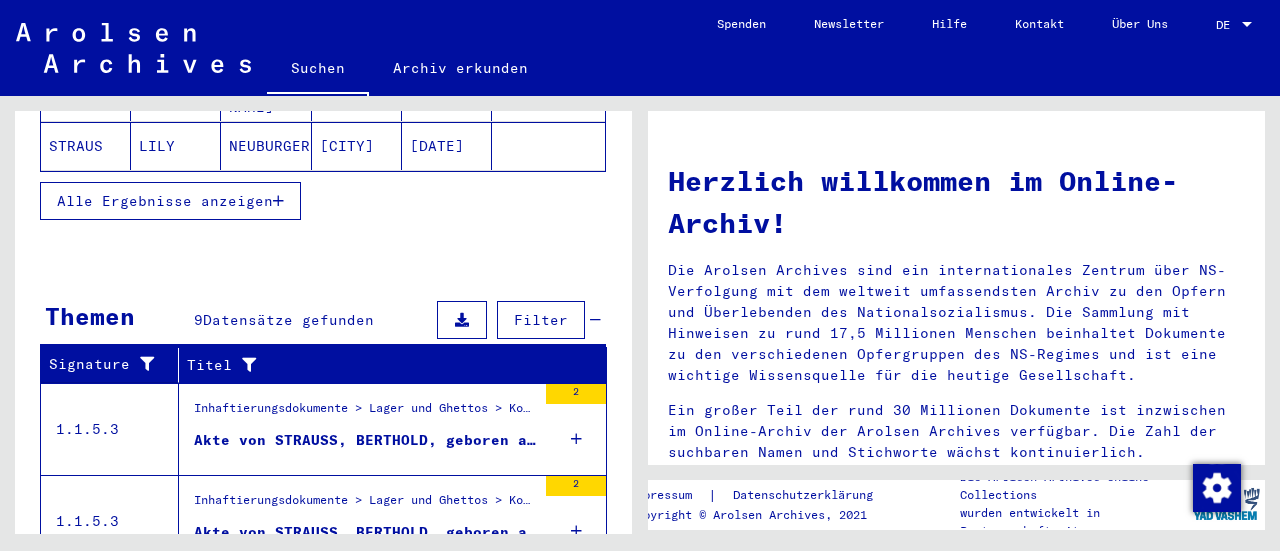 scroll, scrollTop: 600, scrollLeft: 0, axis: vertical 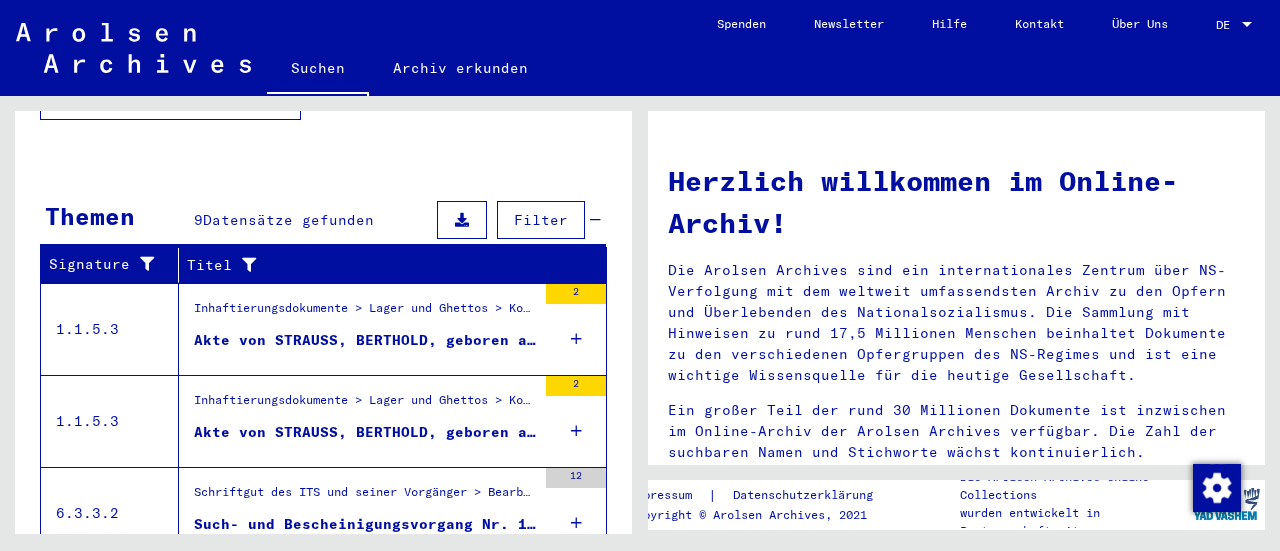 click at bounding box center (576, 431) 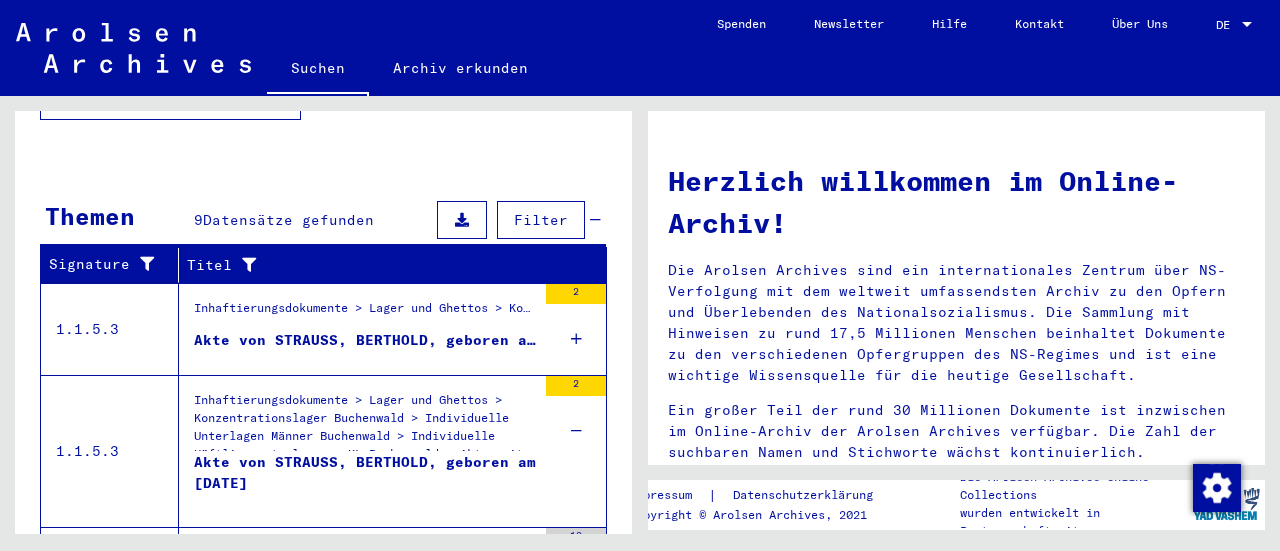 click at bounding box center (576, 431) 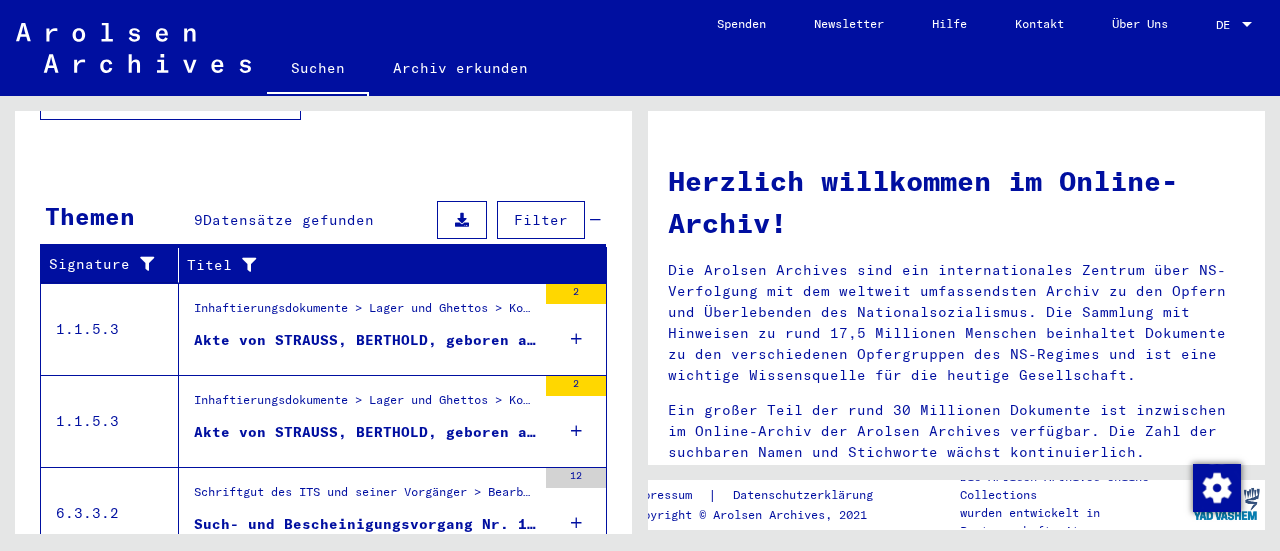 click at bounding box center (576, 431) 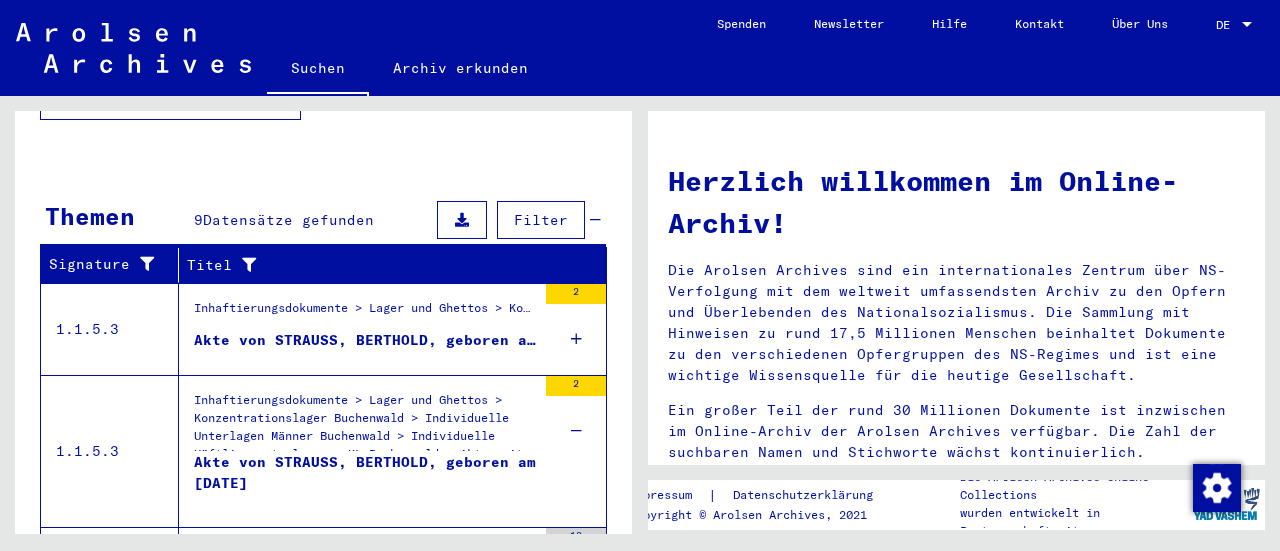 click at bounding box center (576, 431) 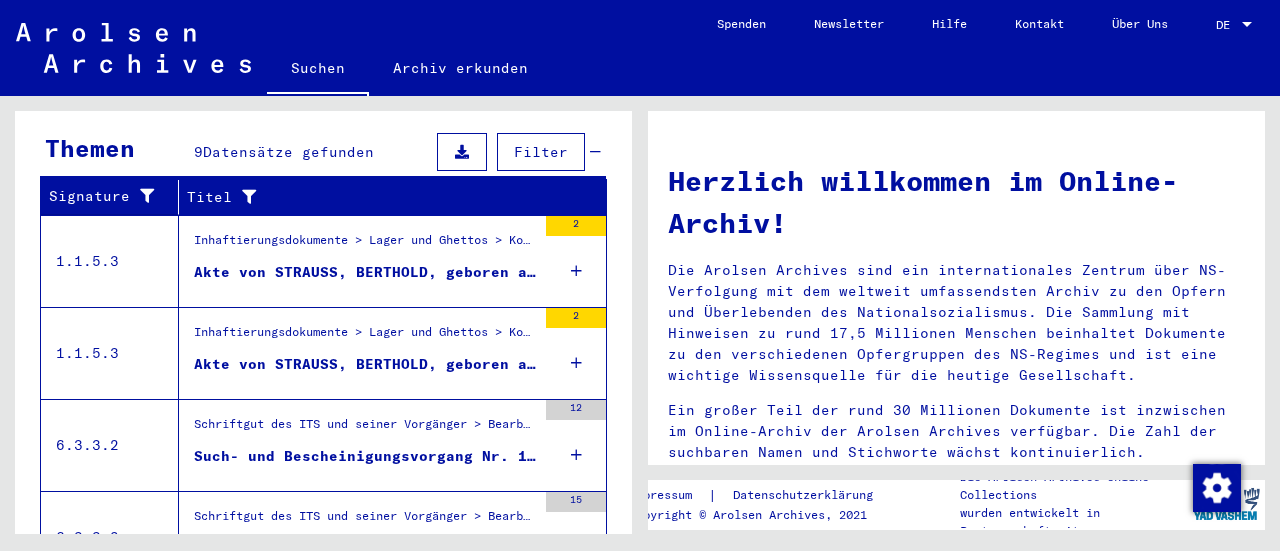 scroll, scrollTop: 700, scrollLeft: 0, axis: vertical 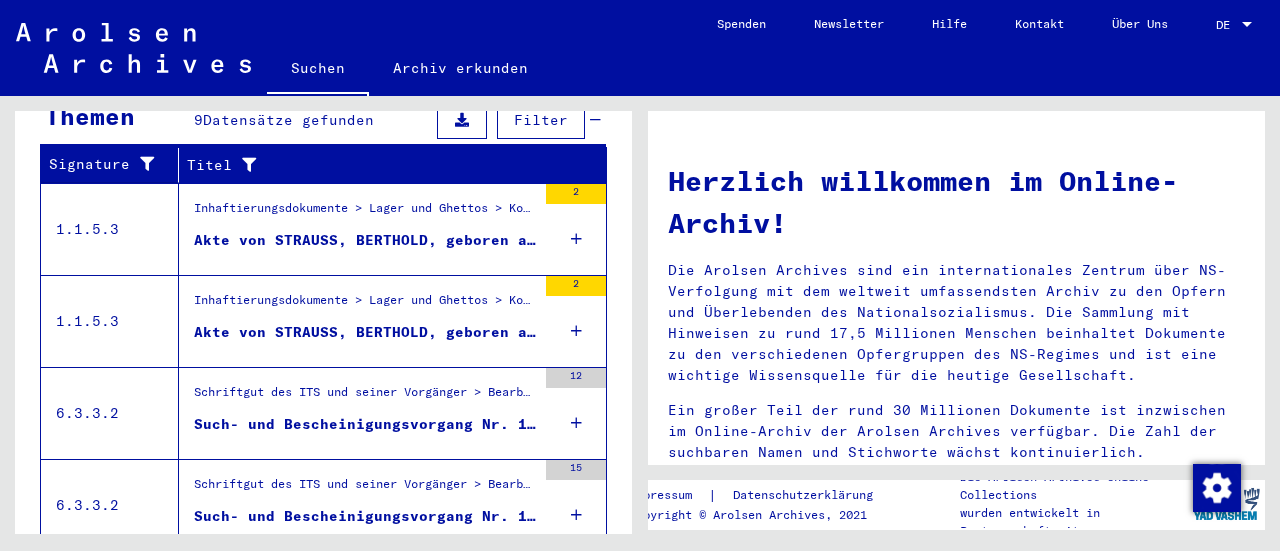 click at bounding box center (576, 423) 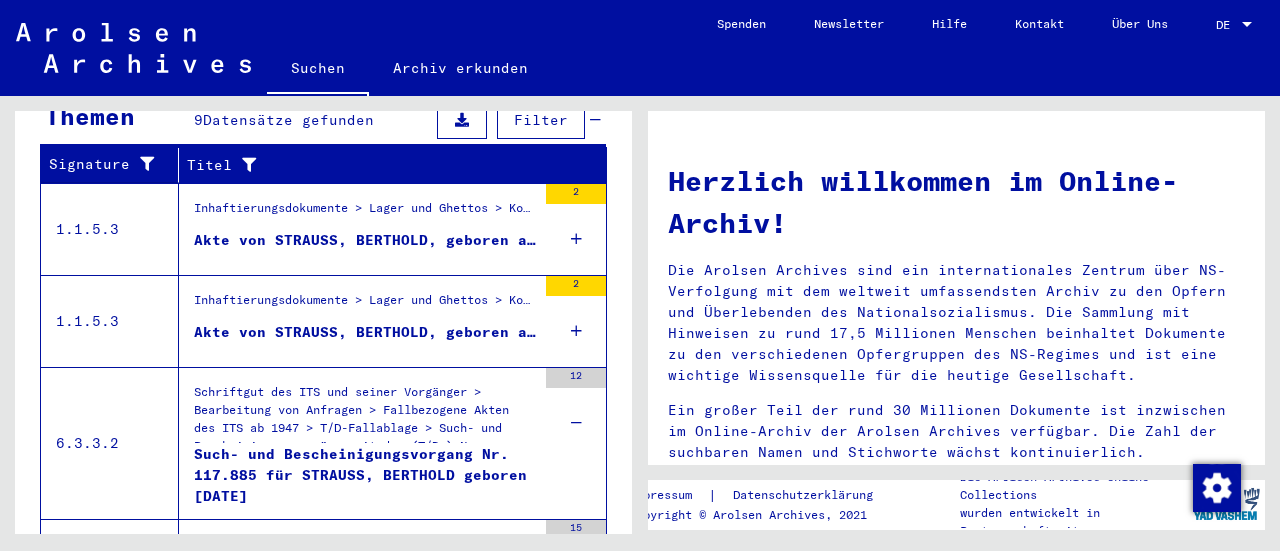 click at bounding box center [576, 423] 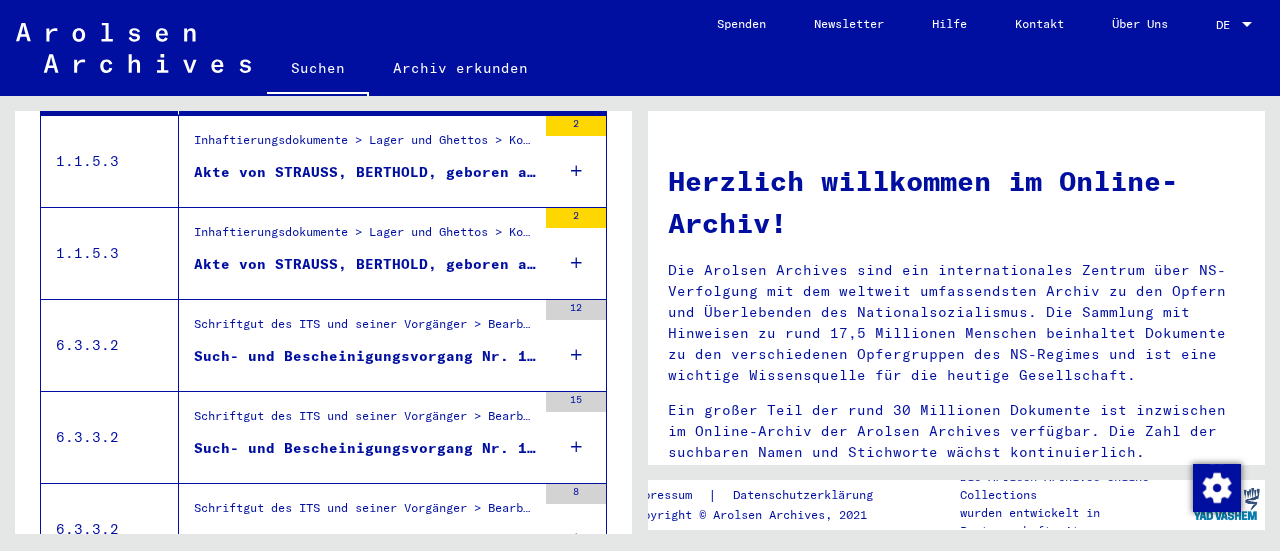 scroll, scrollTop: 800, scrollLeft: 0, axis: vertical 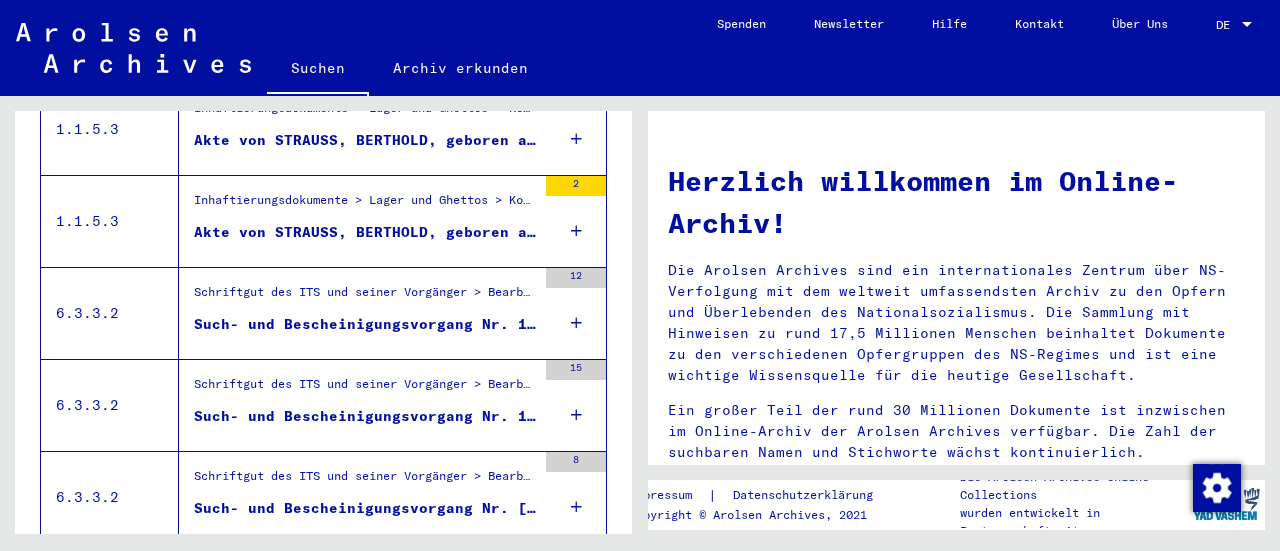 click at bounding box center [576, 415] 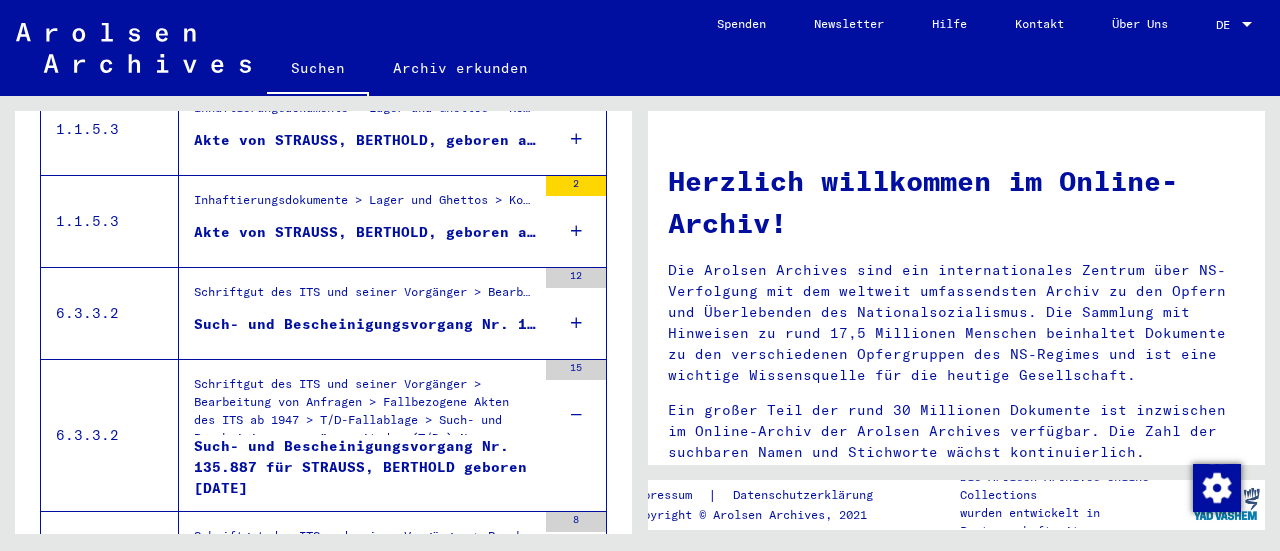 click at bounding box center (576, 415) 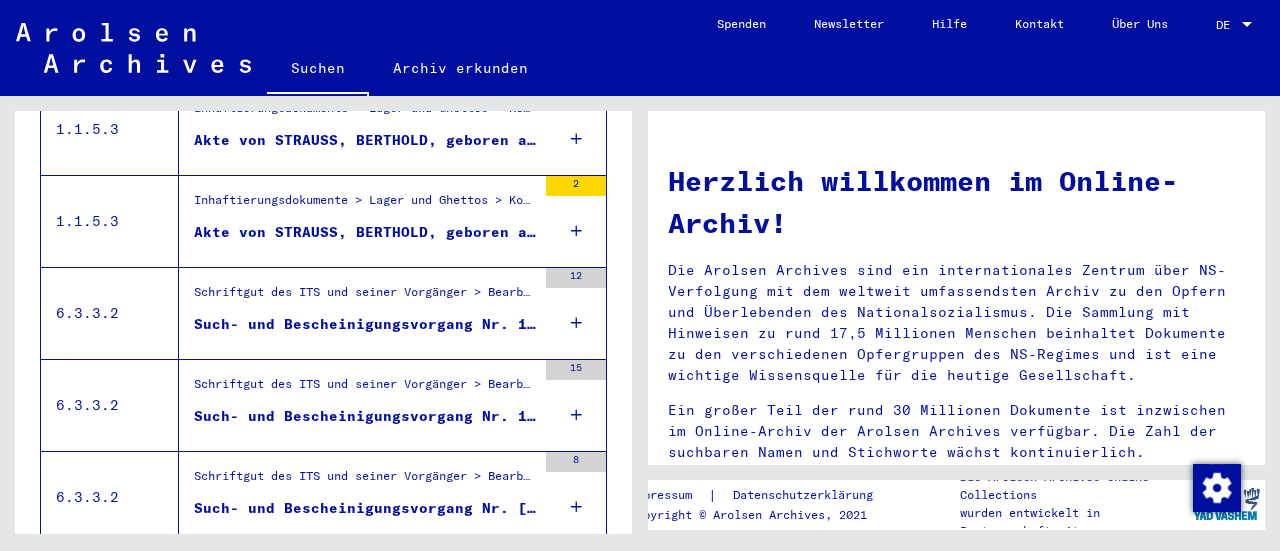 click at bounding box center [576, 507] 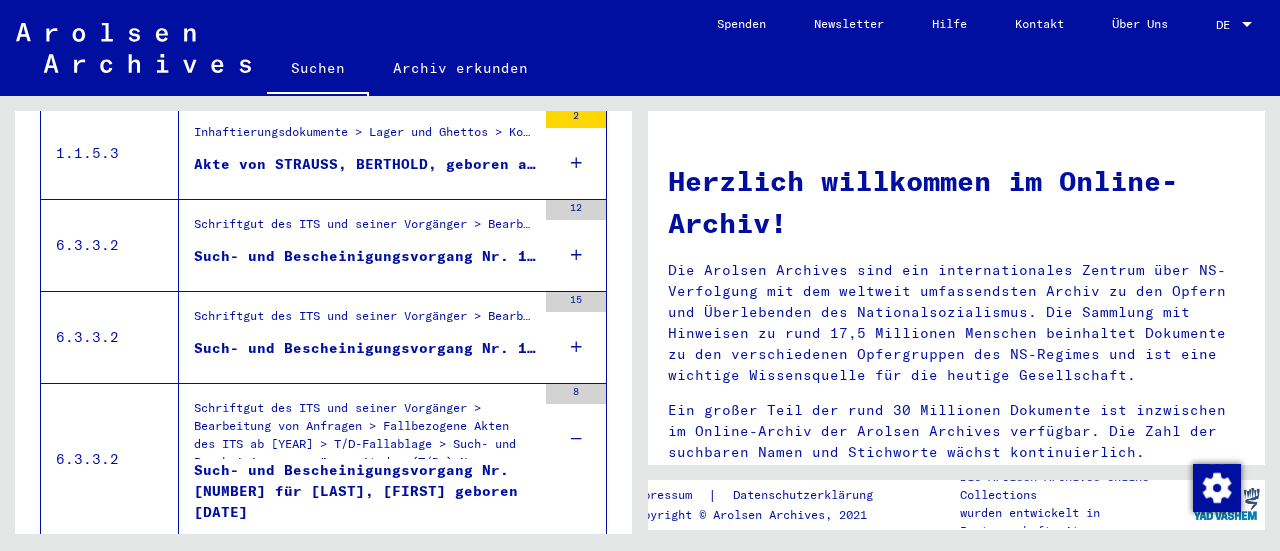 scroll, scrollTop: 898, scrollLeft: 0, axis: vertical 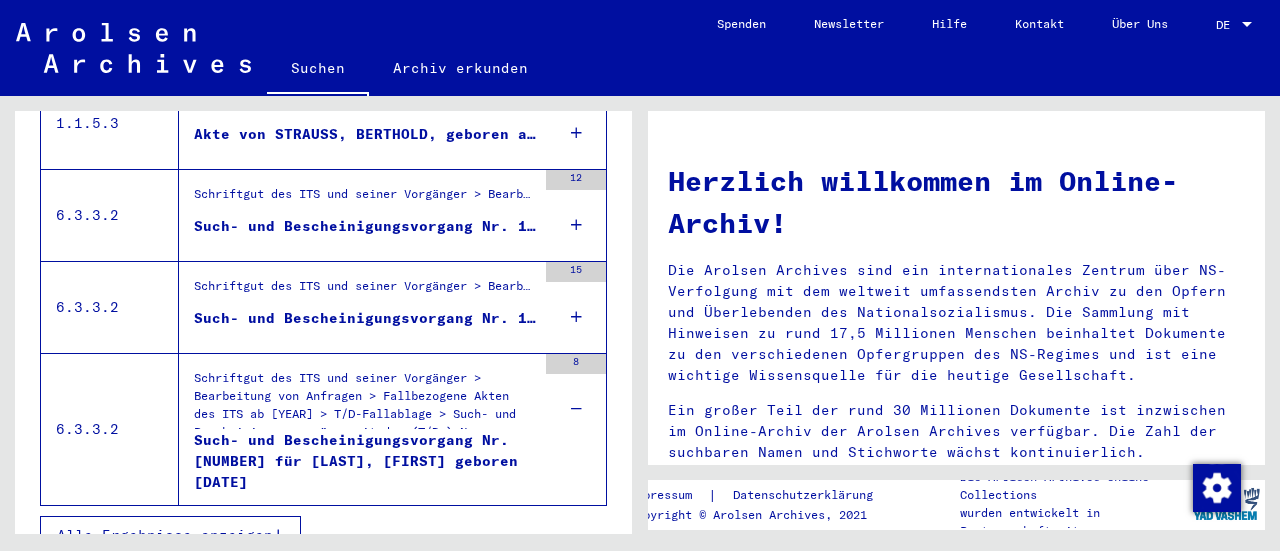 click on "8" at bounding box center [576, 399] 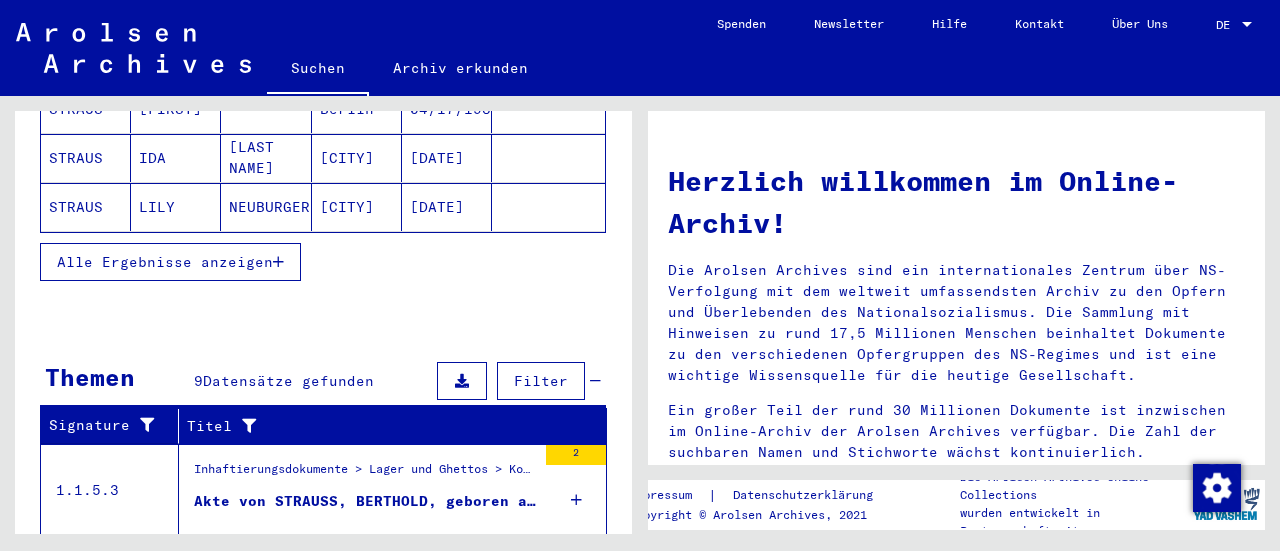 scroll, scrollTop: 438, scrollLeft: 0, axis: vertical 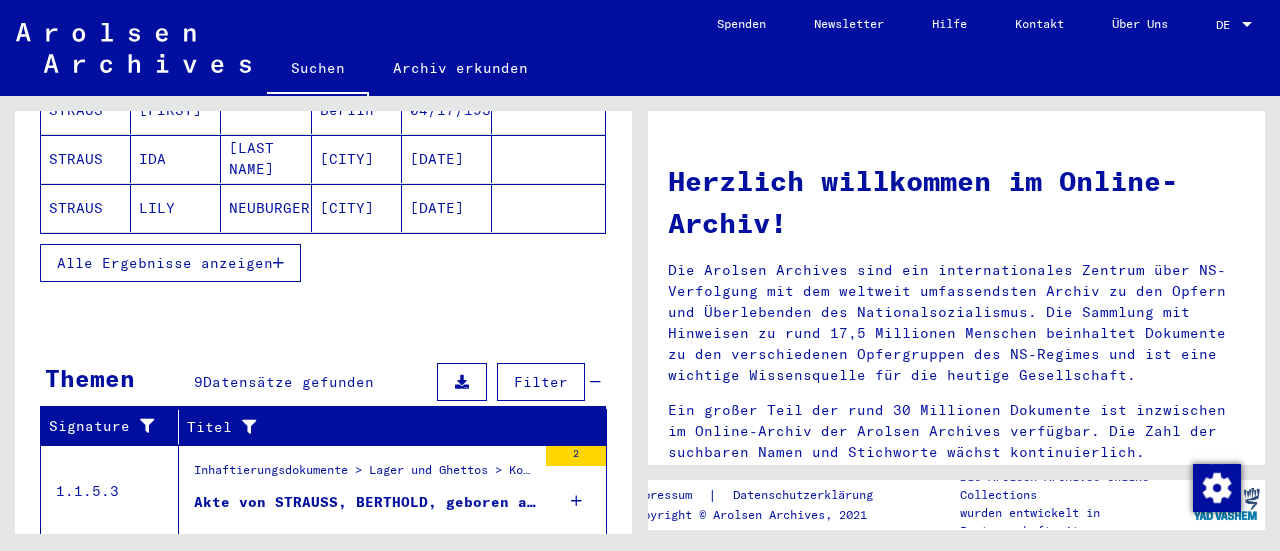 click on "Alle Ergebnisse anzeigen" at bounding box center (165, 263) 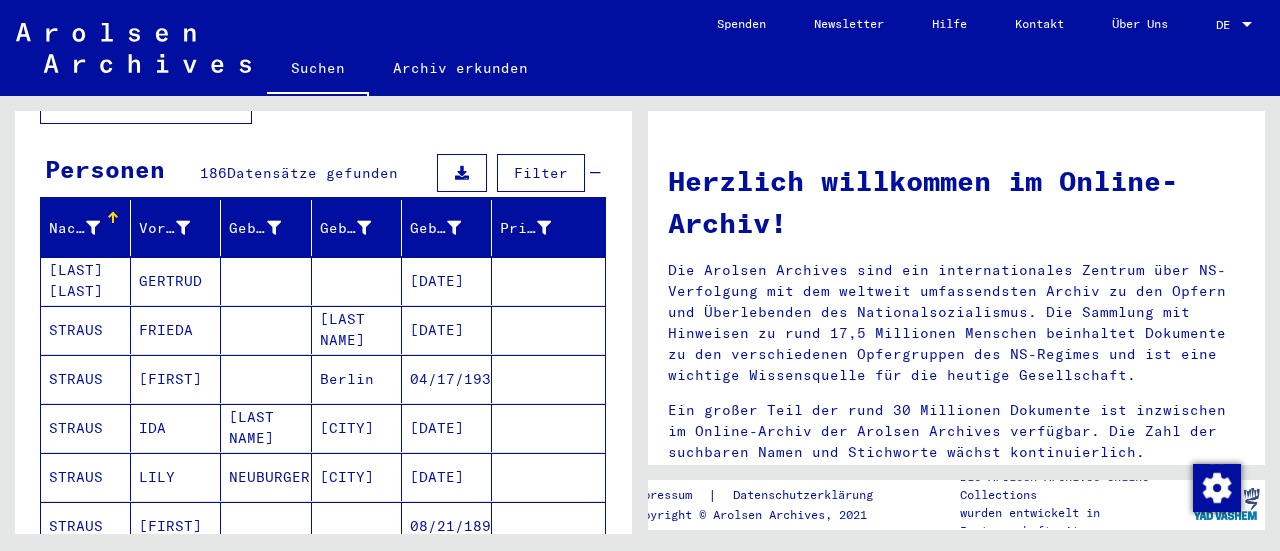 scroll, scrollTop: 138, scrollLeft: 0, axis: vertical 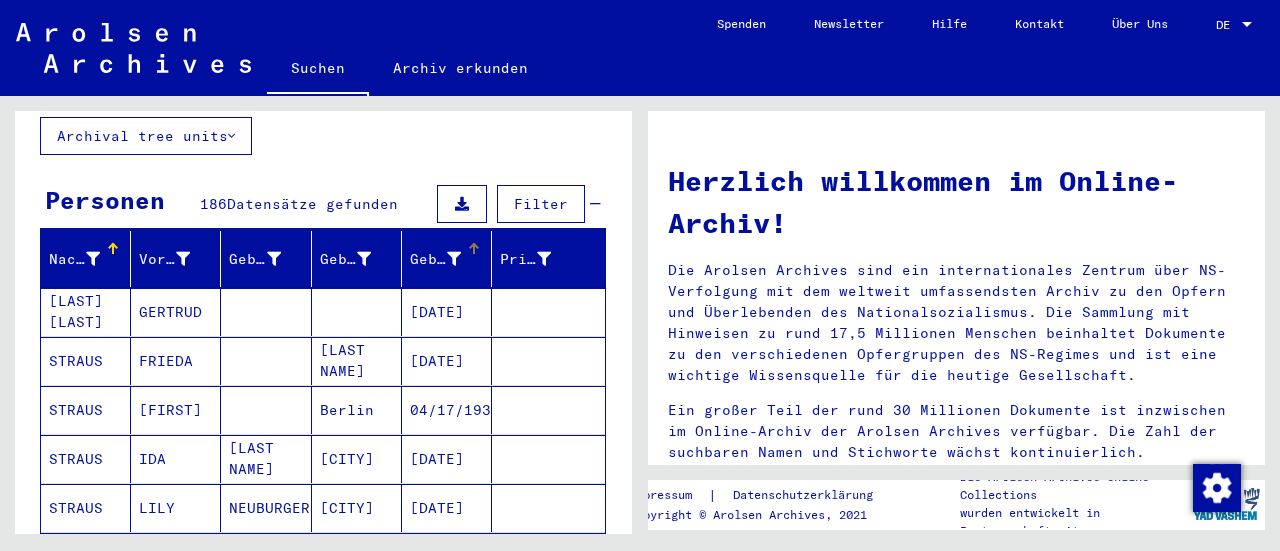 click at bounding box center [474, 249] 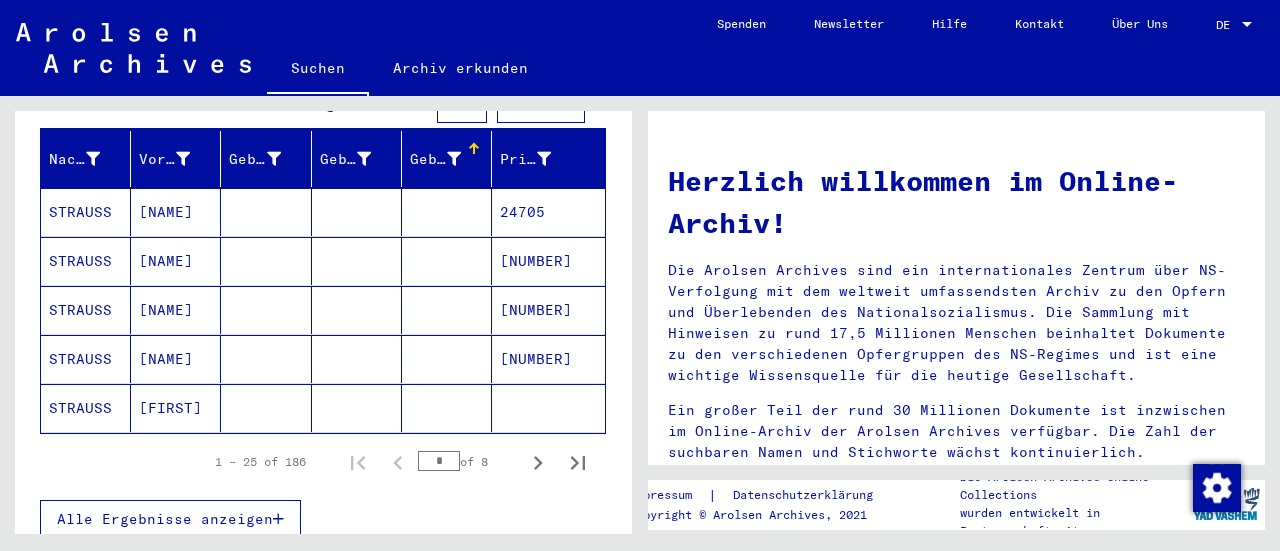 scroll, scrollTop: 338, scrollLeft: 0, axis: vertical 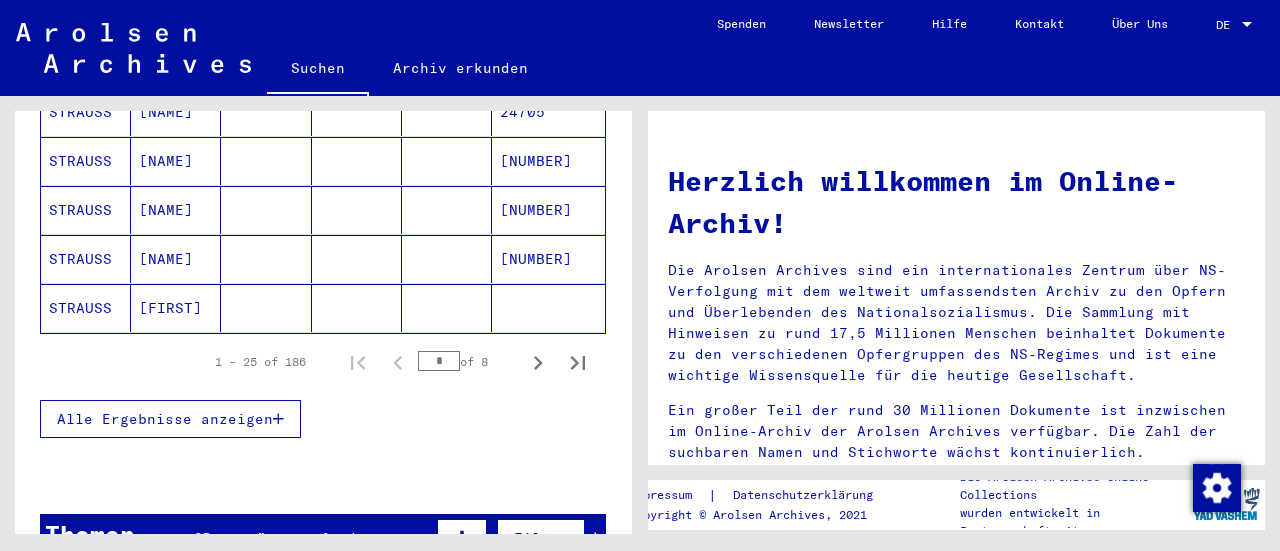 click on "Alle Ergebnisse anzeigen" at bounding box center (165, 419) 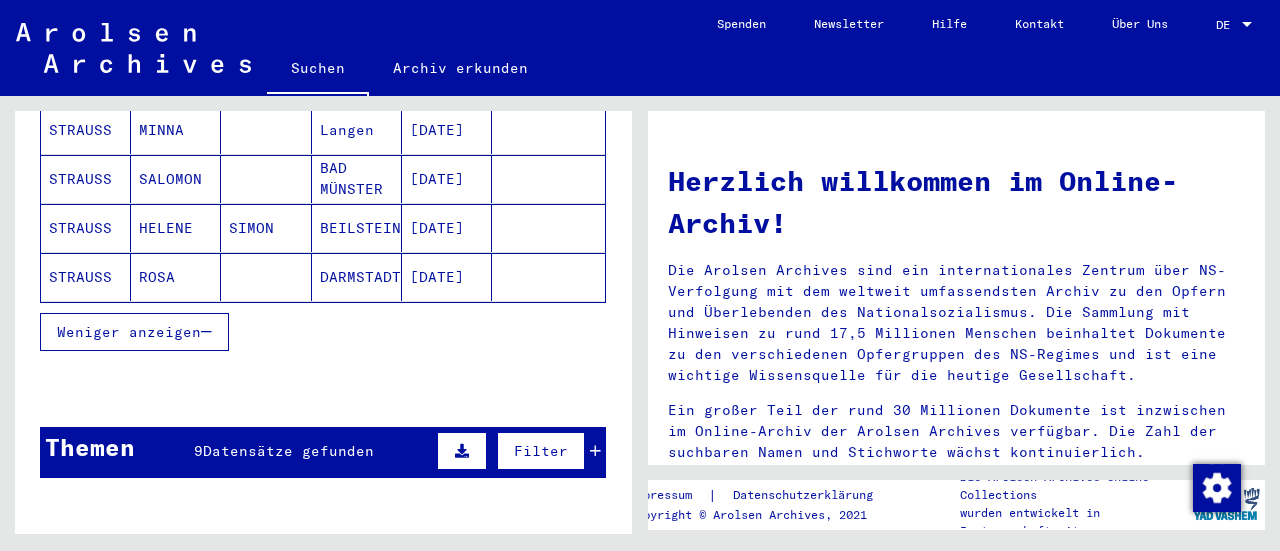 scroll, scrollTop: 1338, scrollLeft: 0, axis: vertical 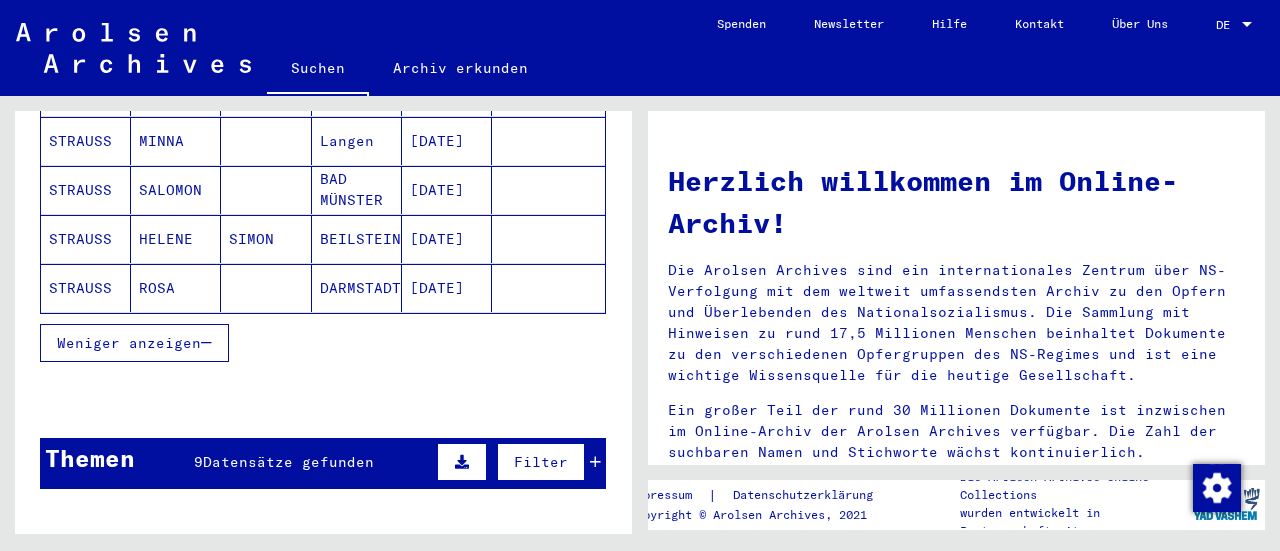 click on "Weniger anzeigen" at bounding box center (129, 343) 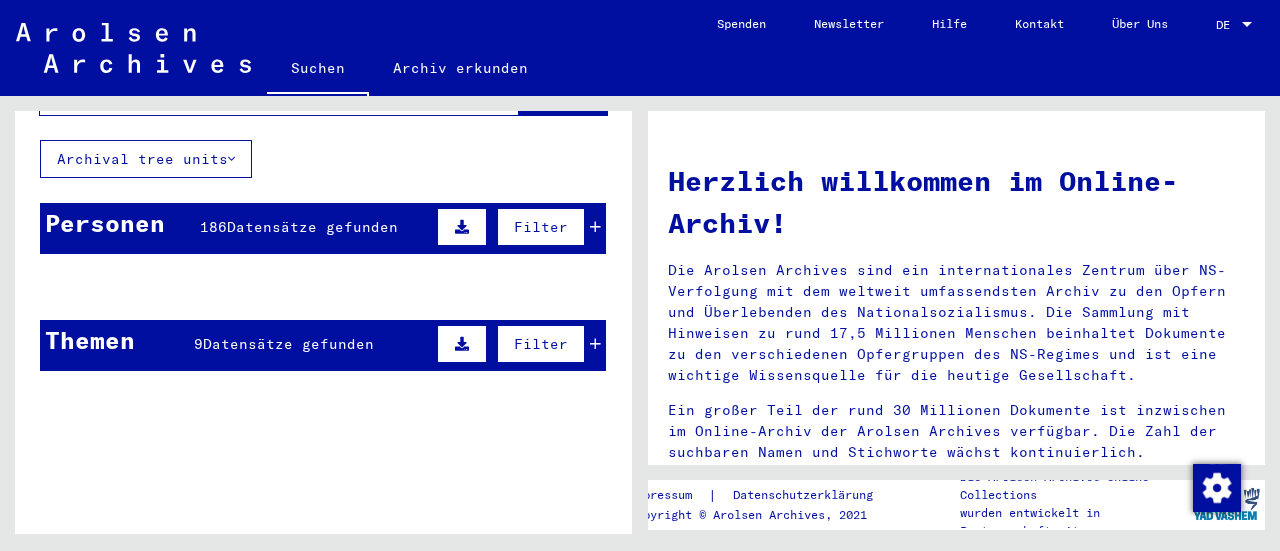 scroll, scrollTop: 0, scrollLeft: 0, axis: both 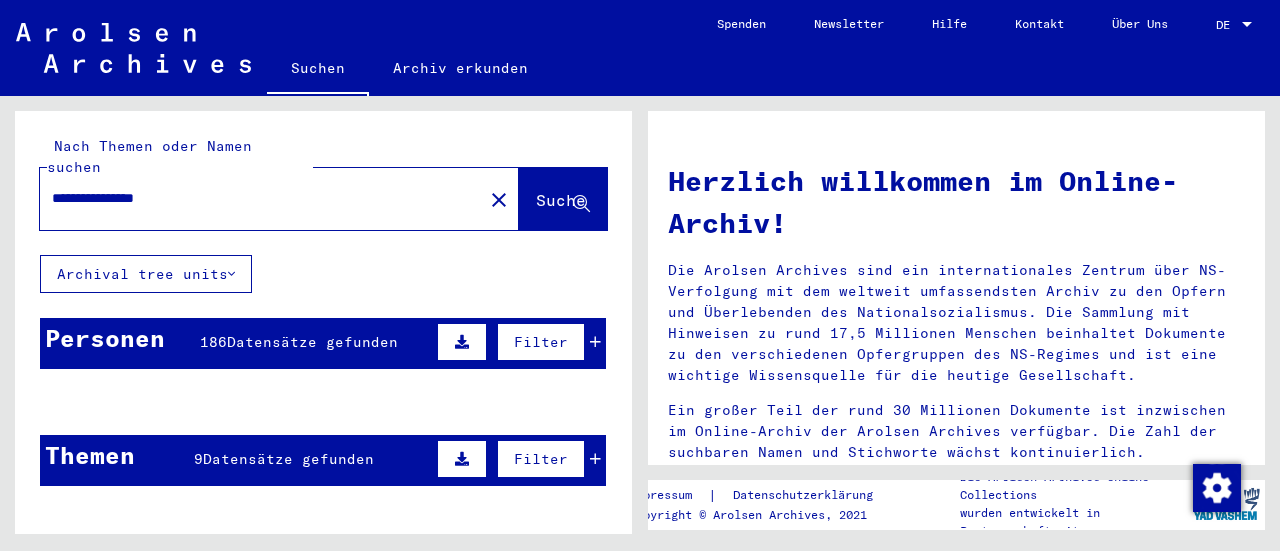 click on "Suche" 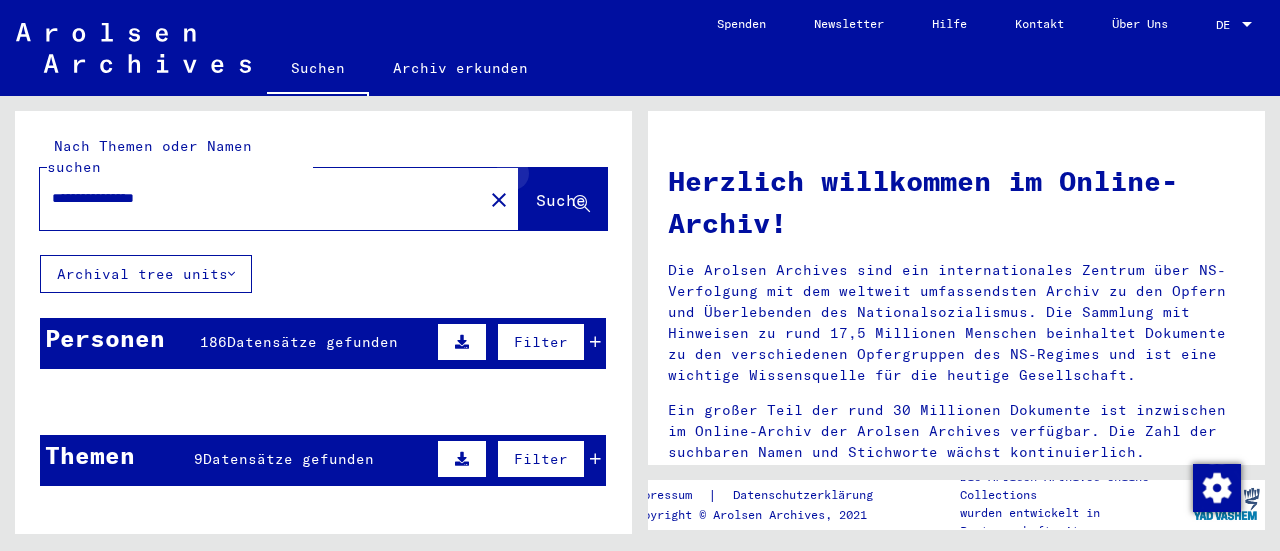 click 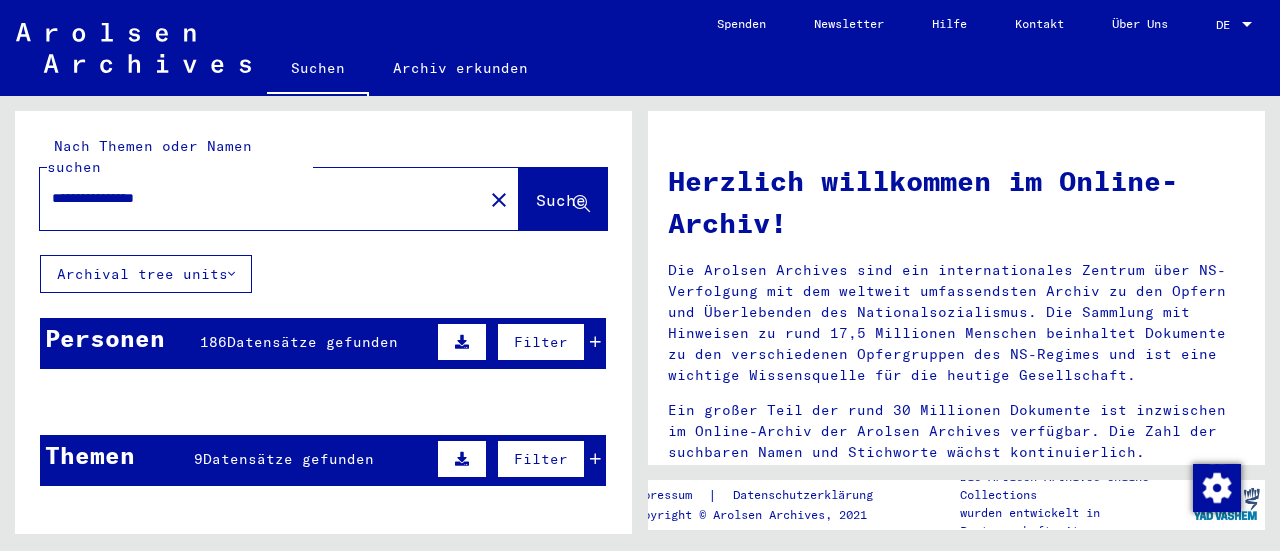 click on "Datensätze gefunden" at bounding box center [312, 342] 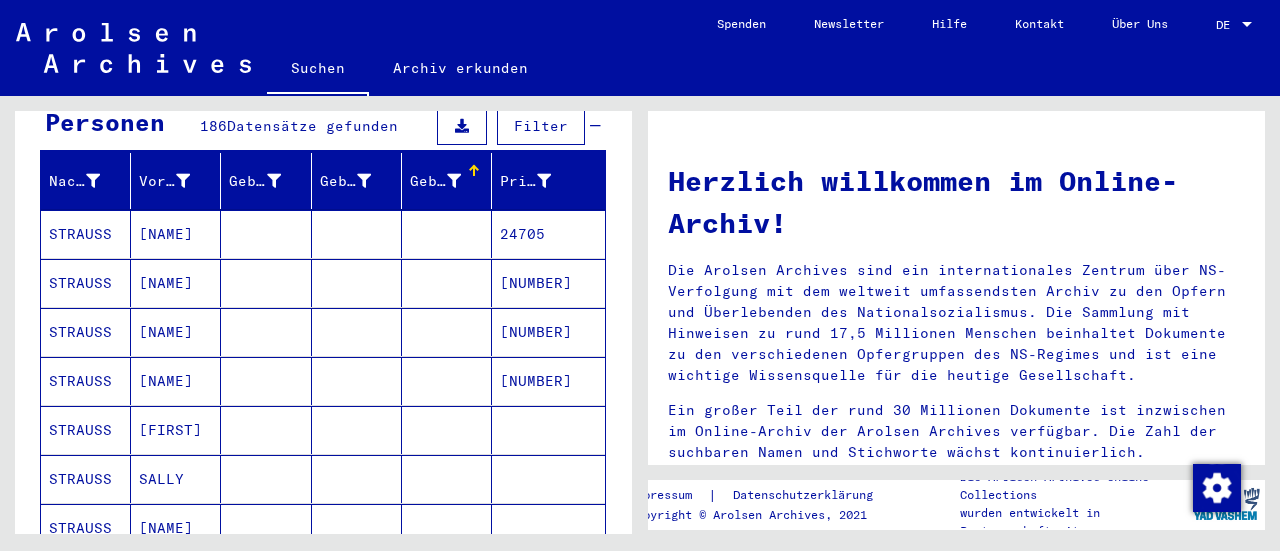 scroll, scrollTop: 0, scrollLeft: 0, axis: both 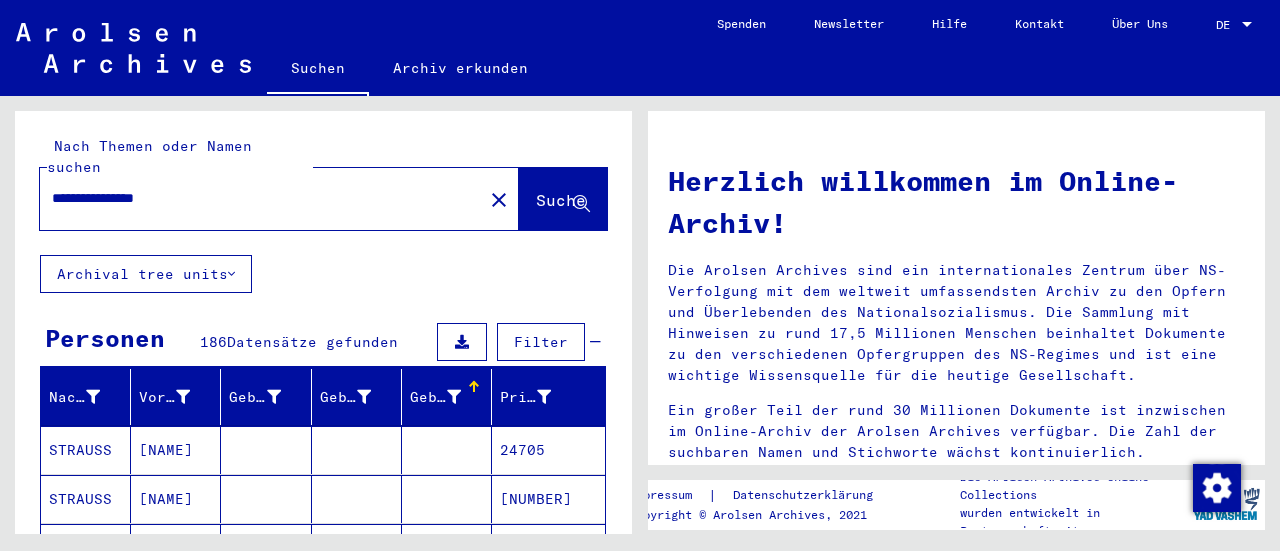 click on "Datensätze gefunden" at bounding box center [312, 342] 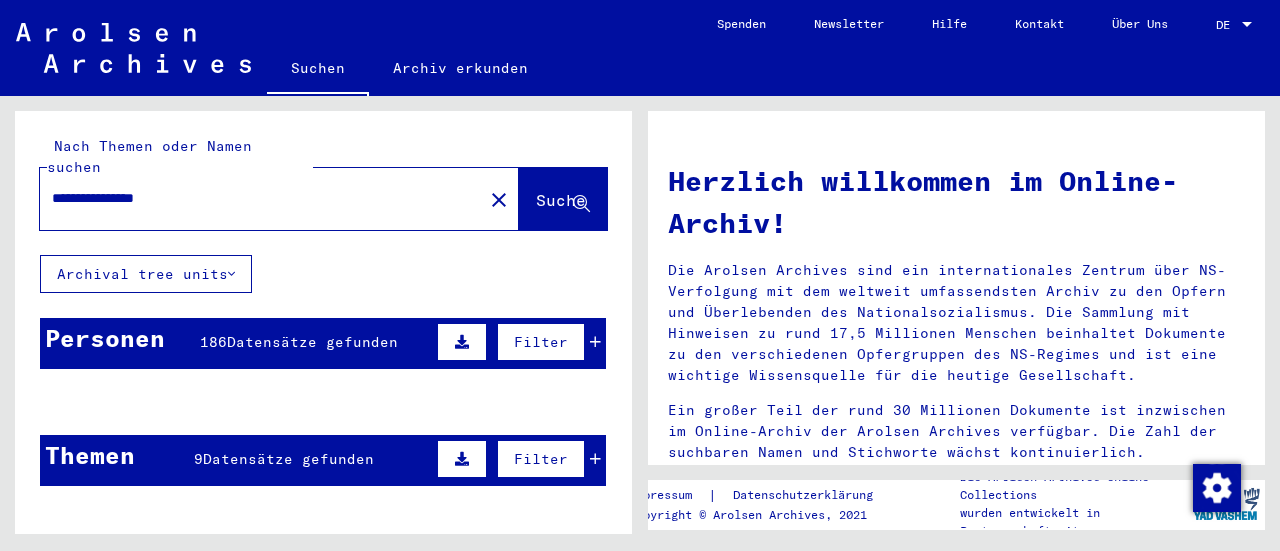 click at bounding box center [595, 342] 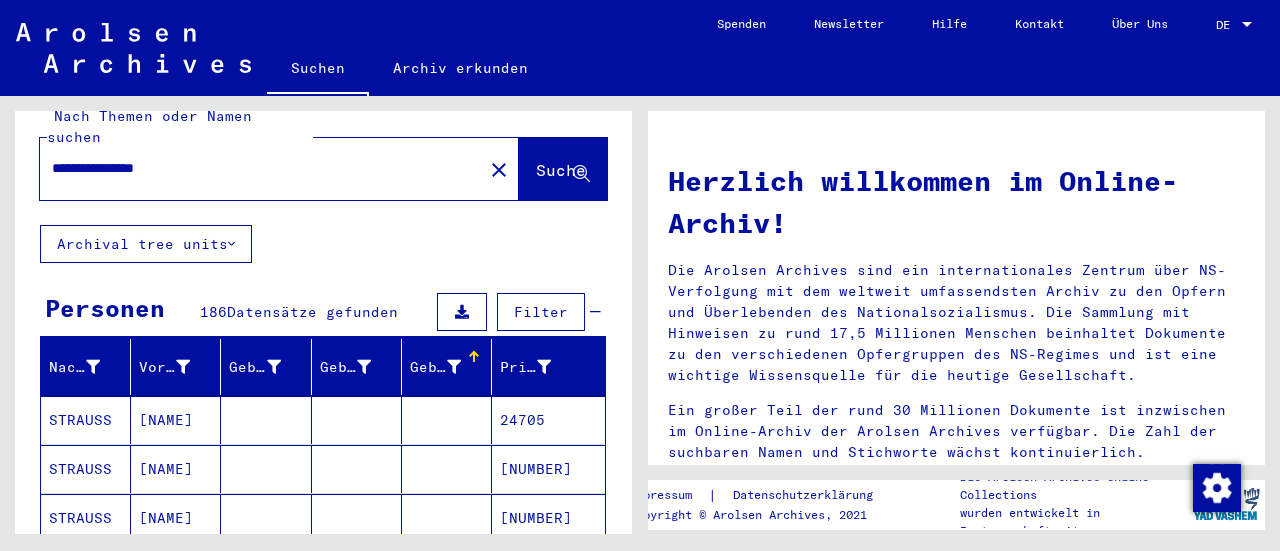 scroll, scrollTop: 0, scrollLeft: 0, axis: both 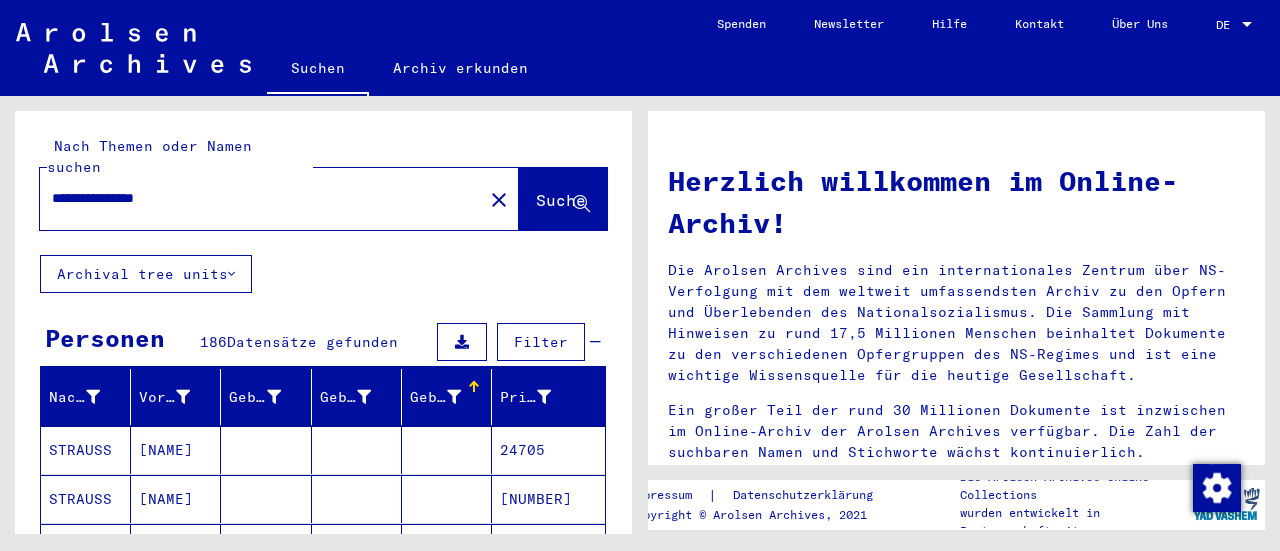 click on "STRAUSS" at bounding box center [86, 499] 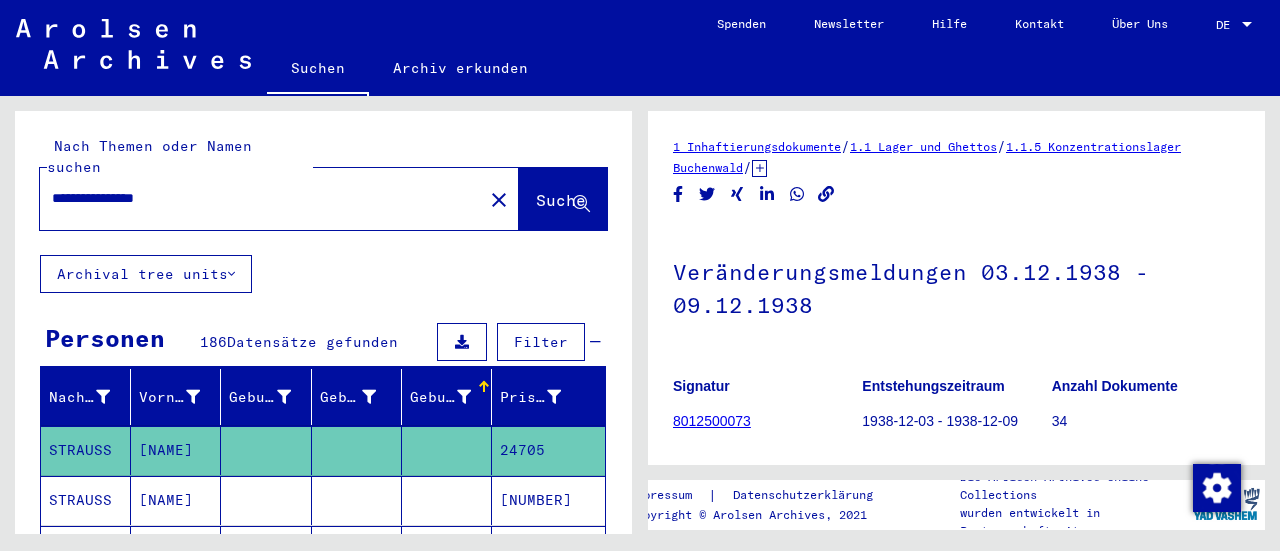 scroll, scrollTop: 0, scrollLeft: 0, axis: both 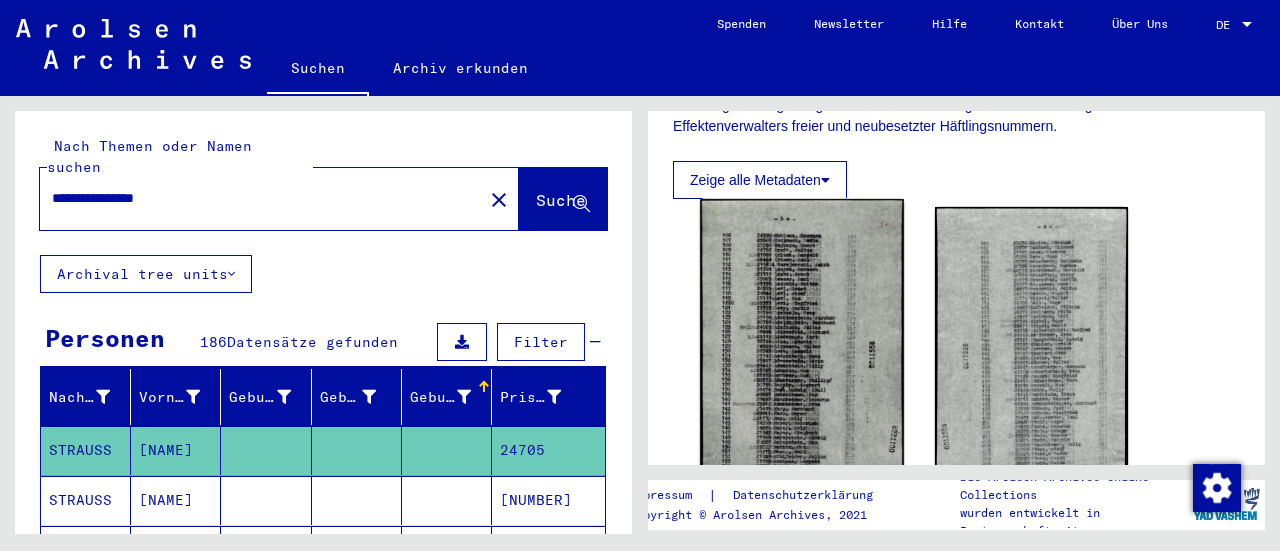click 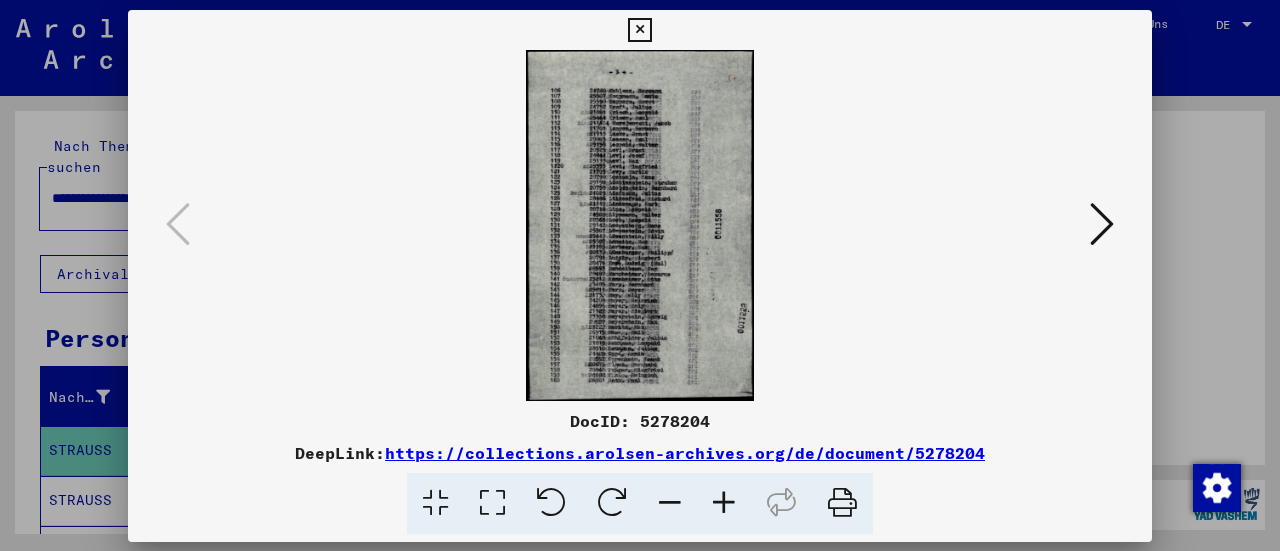 click at bounding box center [640, 225] 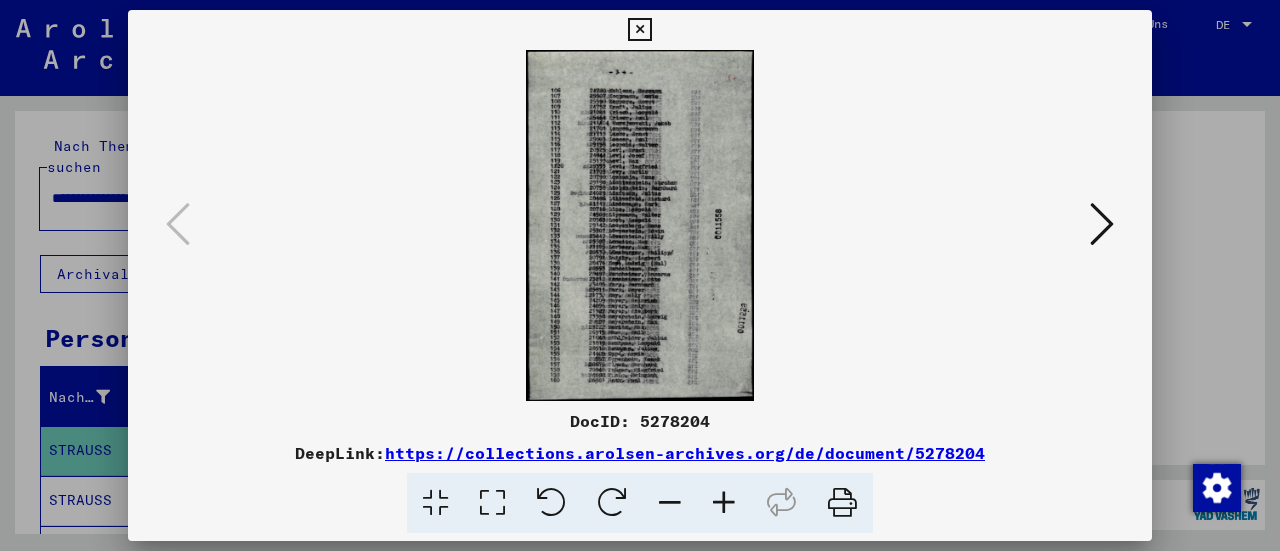 click at bounding box center (724, 503) 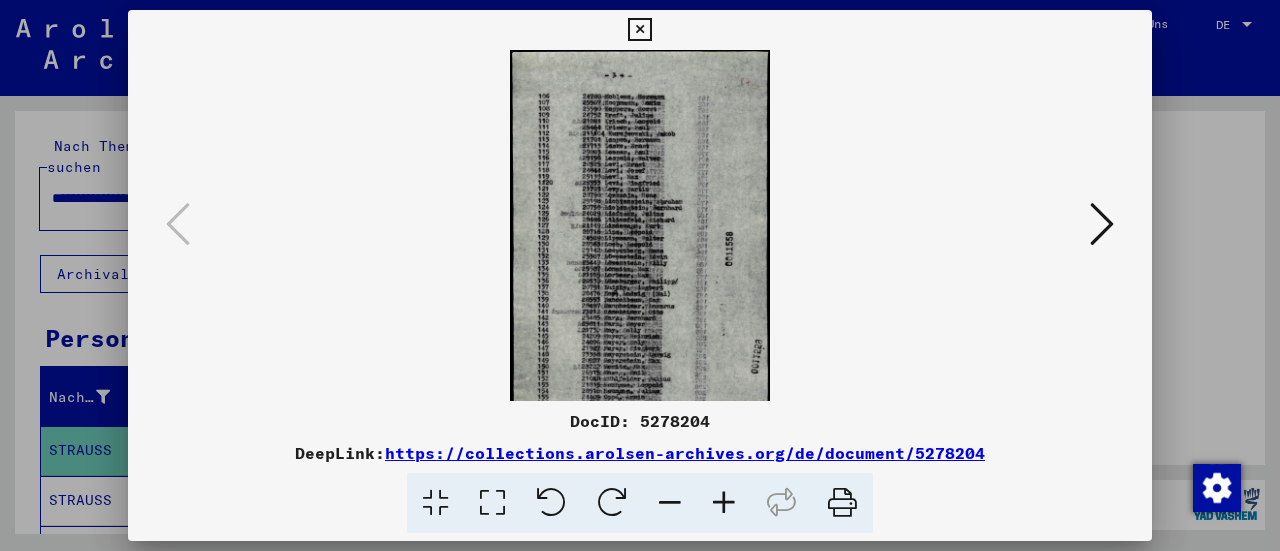 click at bounding box center [724, 503] 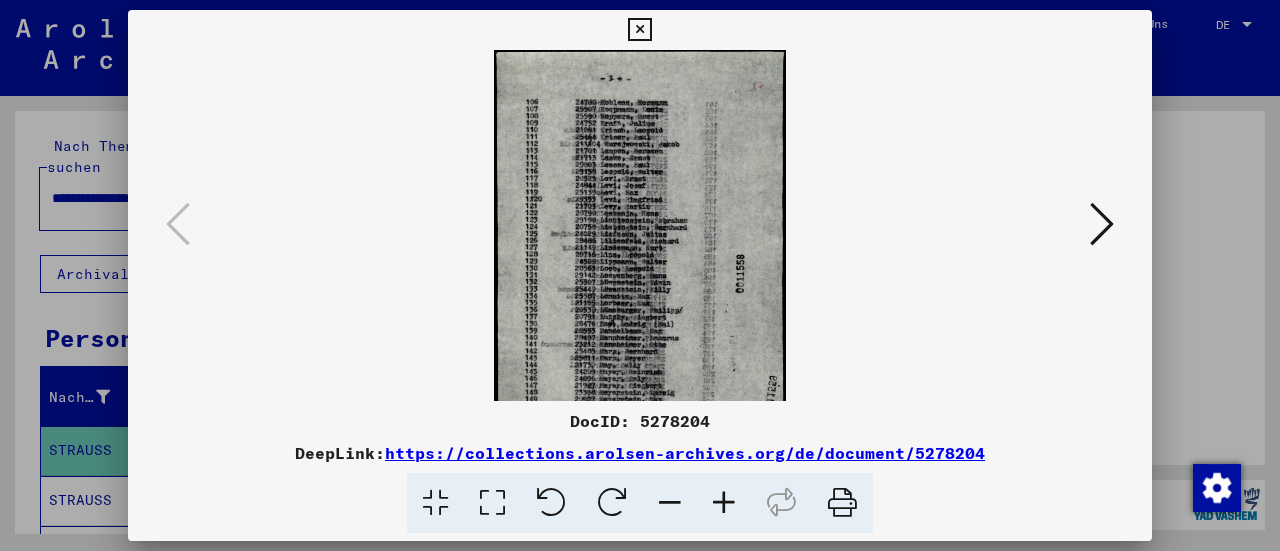 click at bounding box center (724, 503) 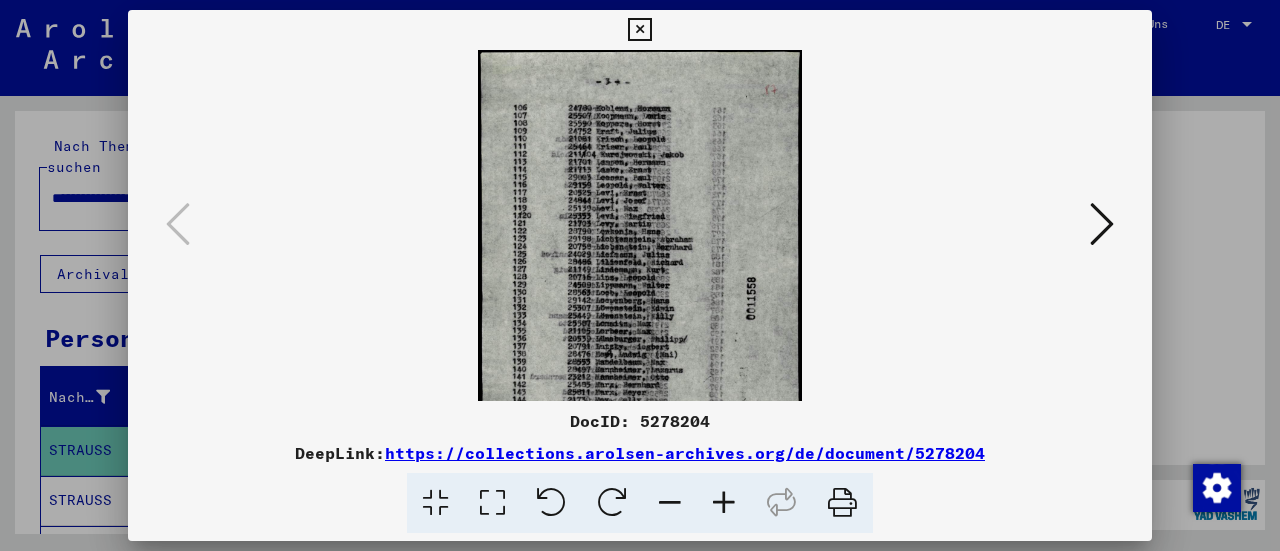 click at bounding box center [724, 503] 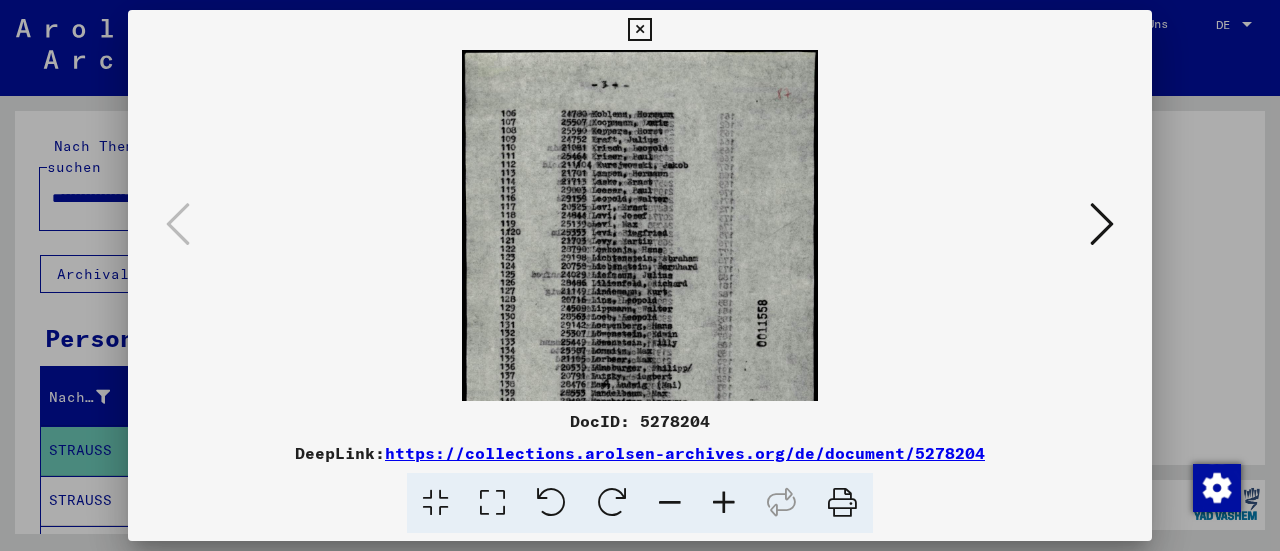 click at bounding box center (724, 503) 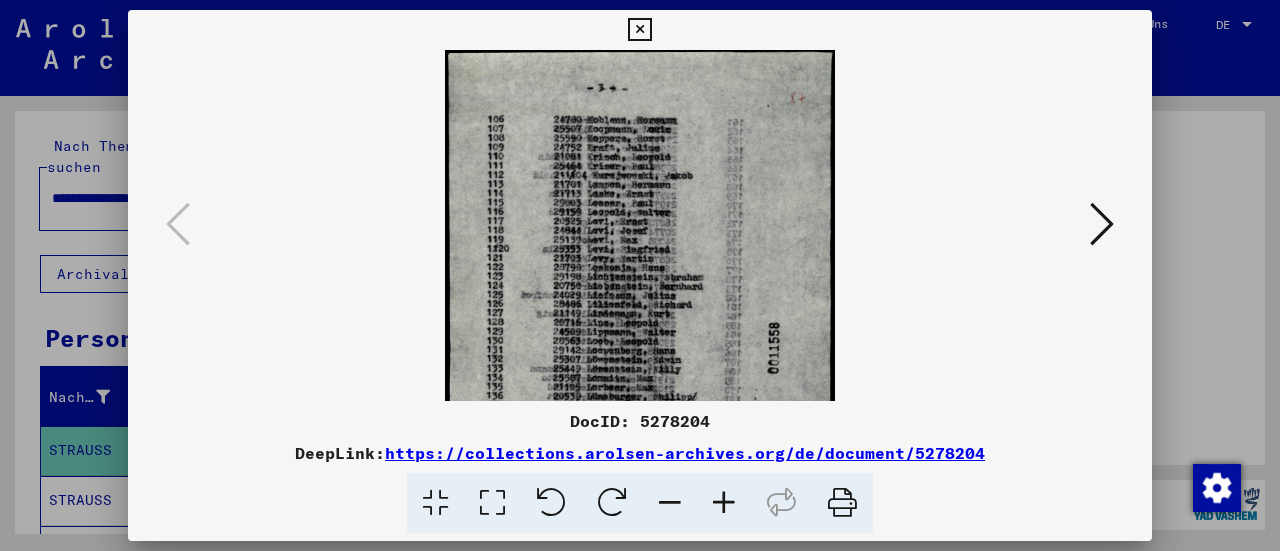 click at bounding box center (724, 503) 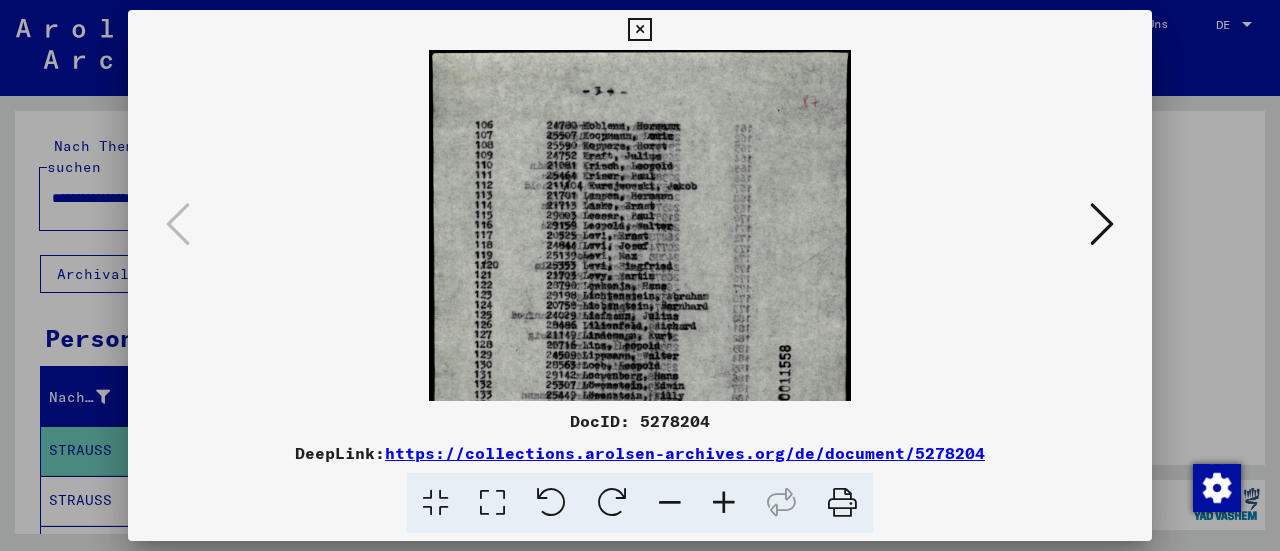 click at bounding box center (724, 503) 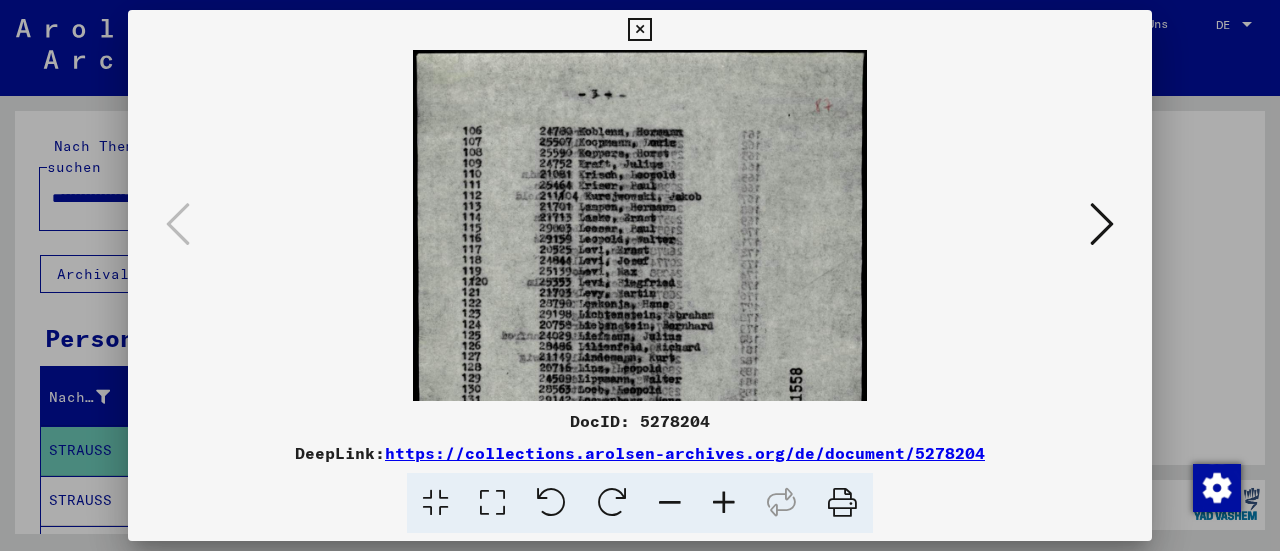 click at bounding box center (724, 503) 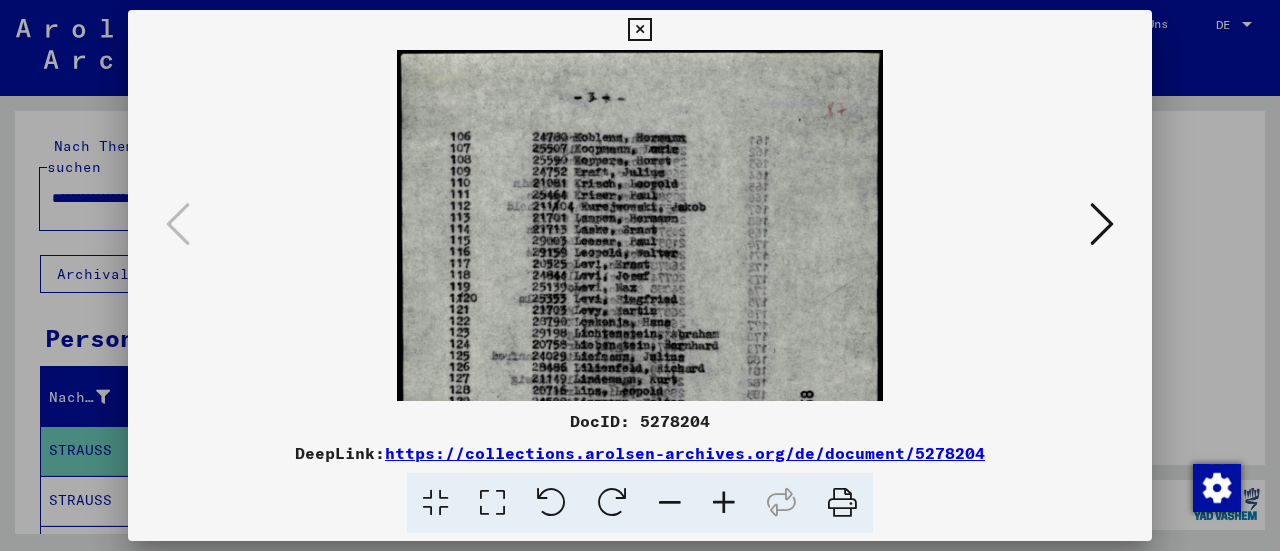 click at bounding box center (724, 503) 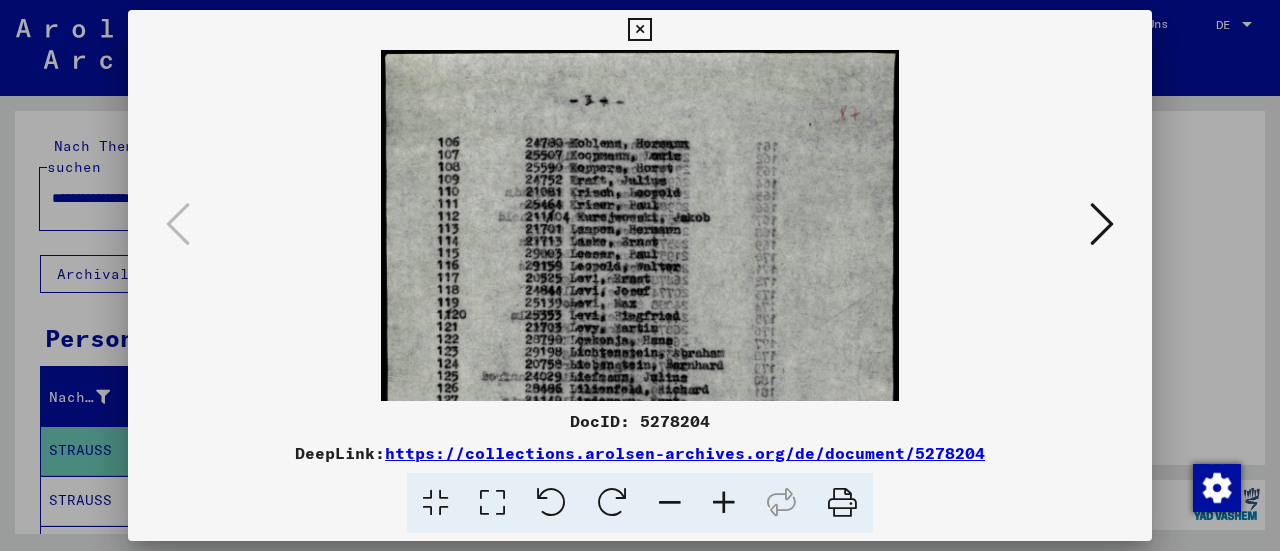 click at bounding box center (724, 503) 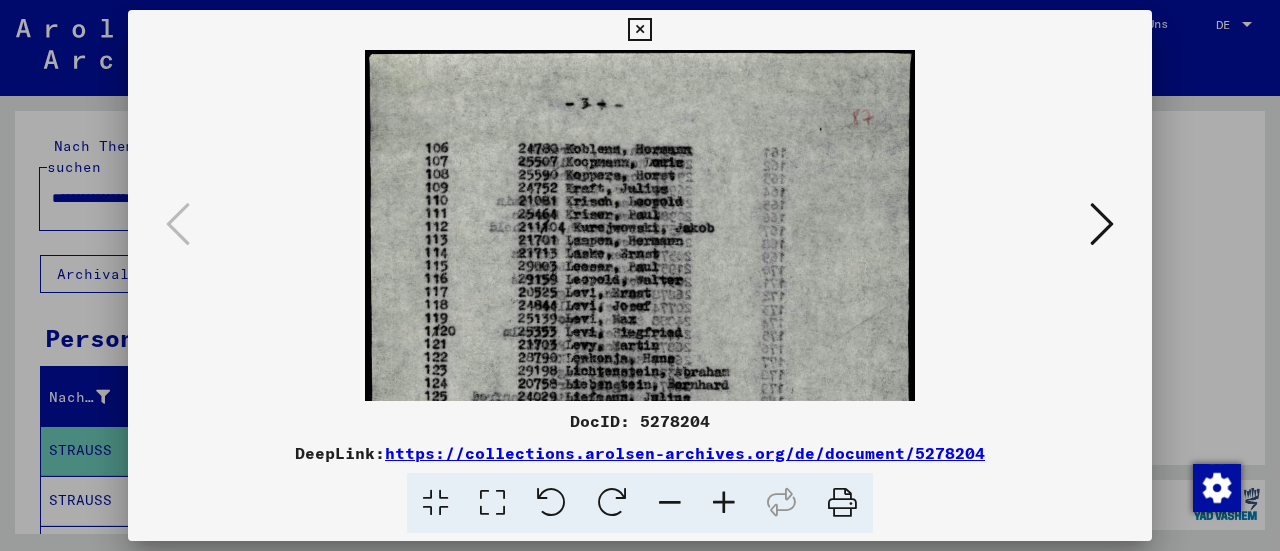 click at bounding box center [724, 503] 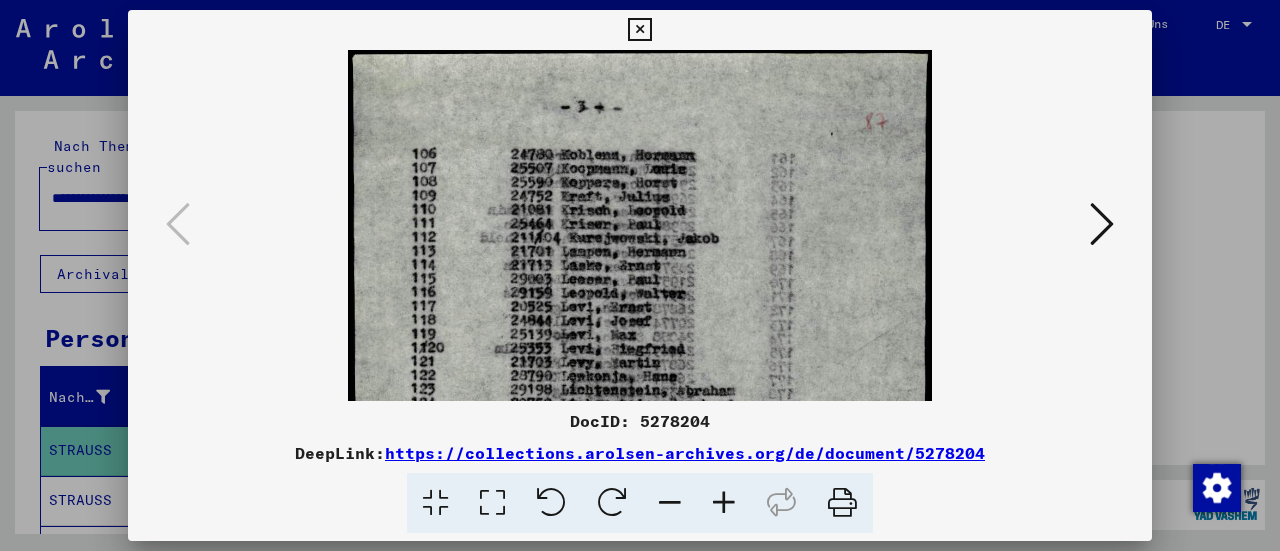 click at bounding box center [1102, 224] 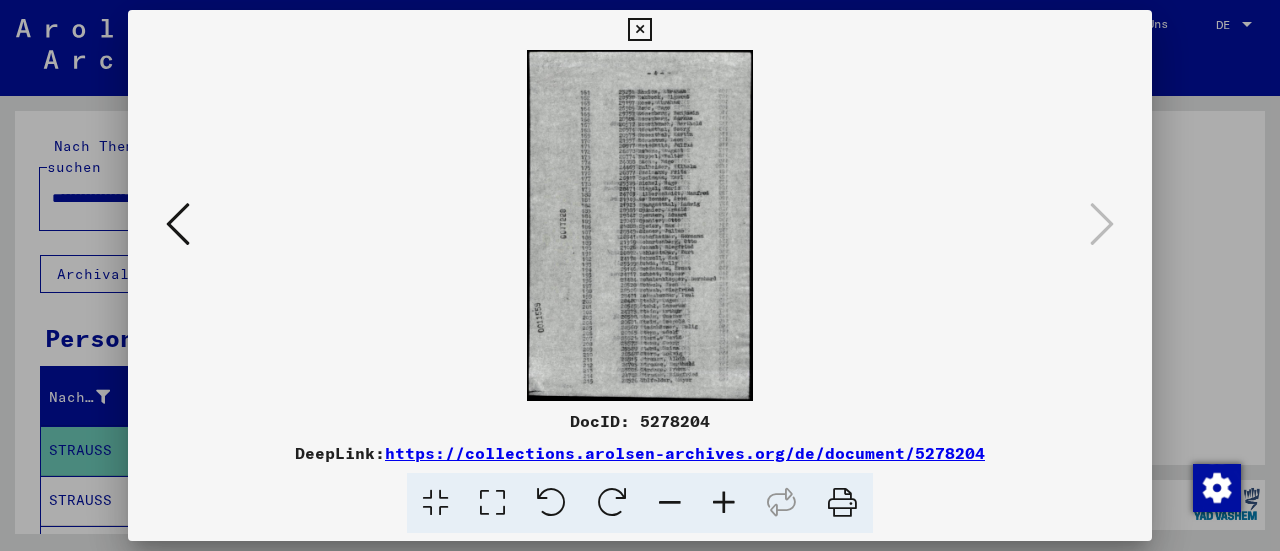 click at bounding box center (639, 30) 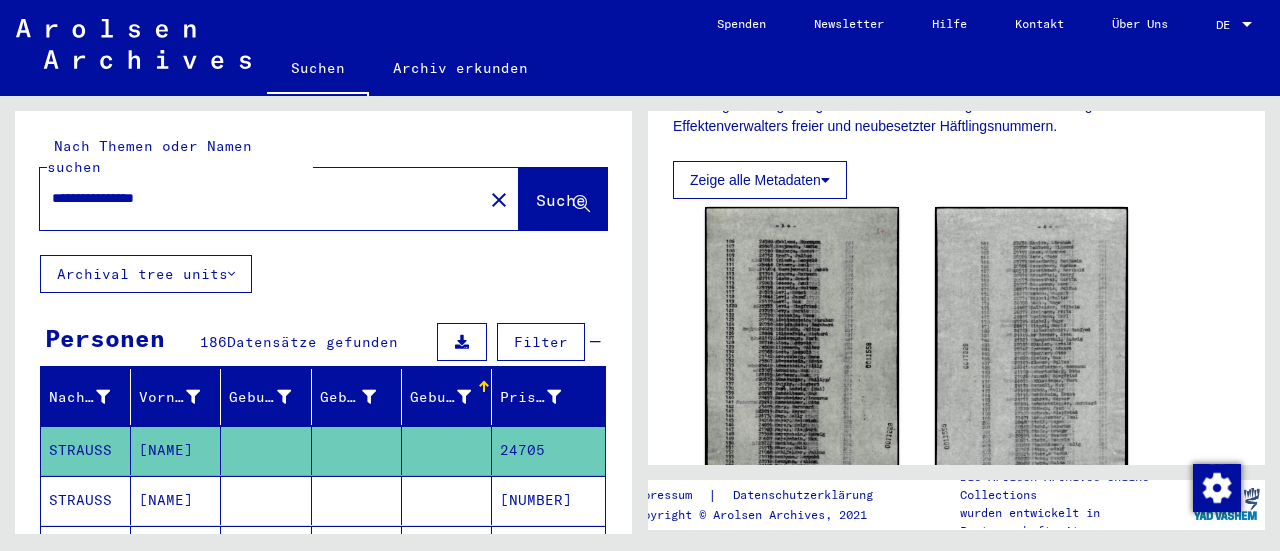 click 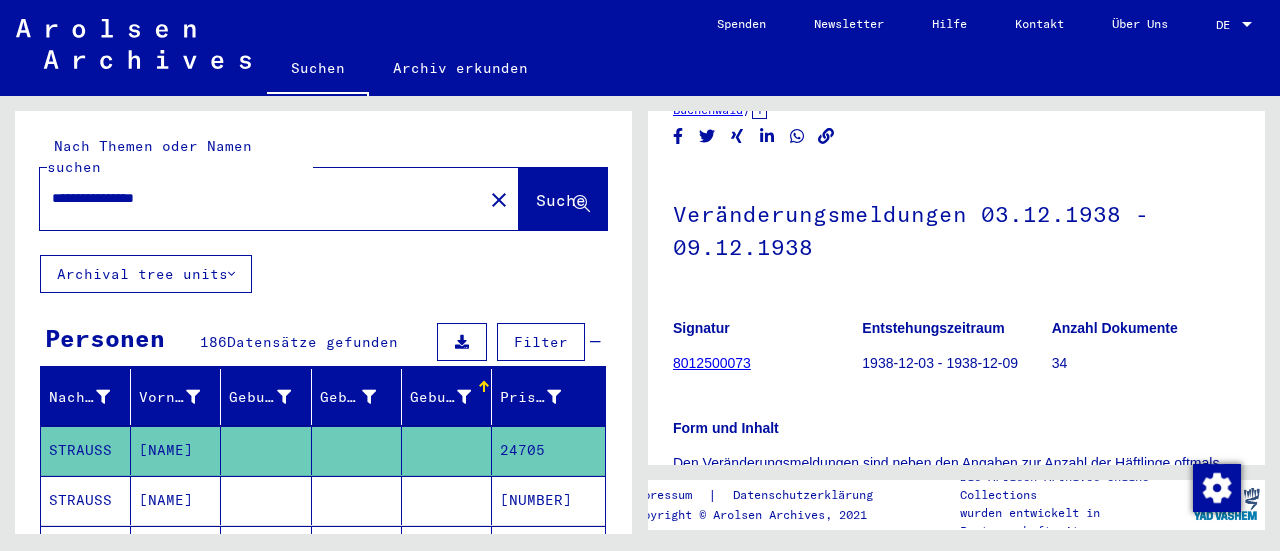 scroll, scrollTop: 100, scrollLeft: 0, axis: vertical 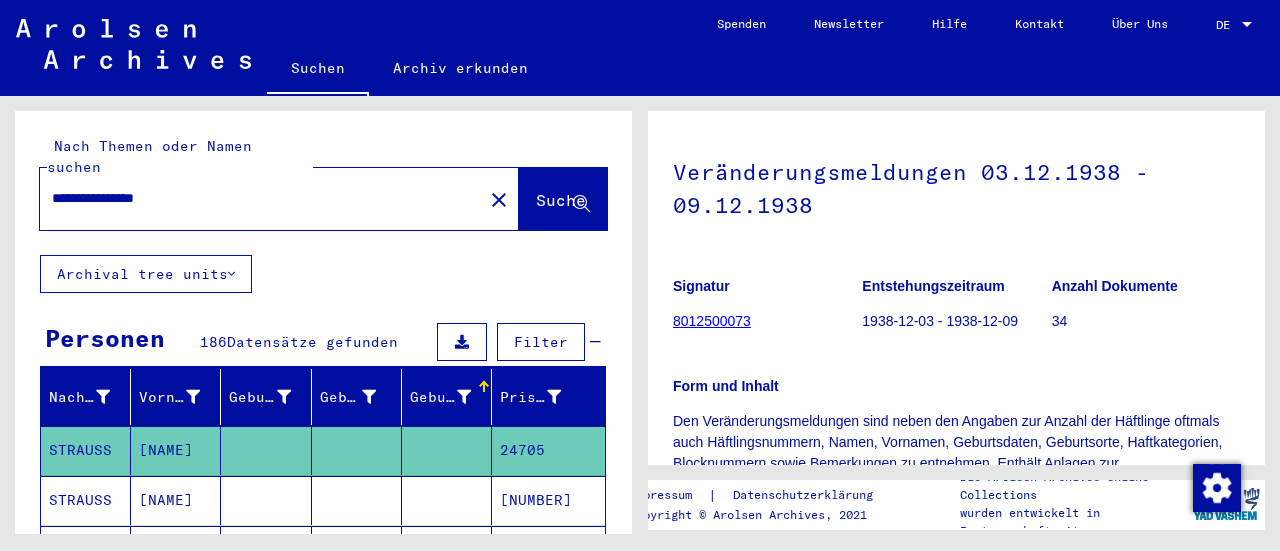 click on "[NUMBER]" at bounding box center (548, 550) 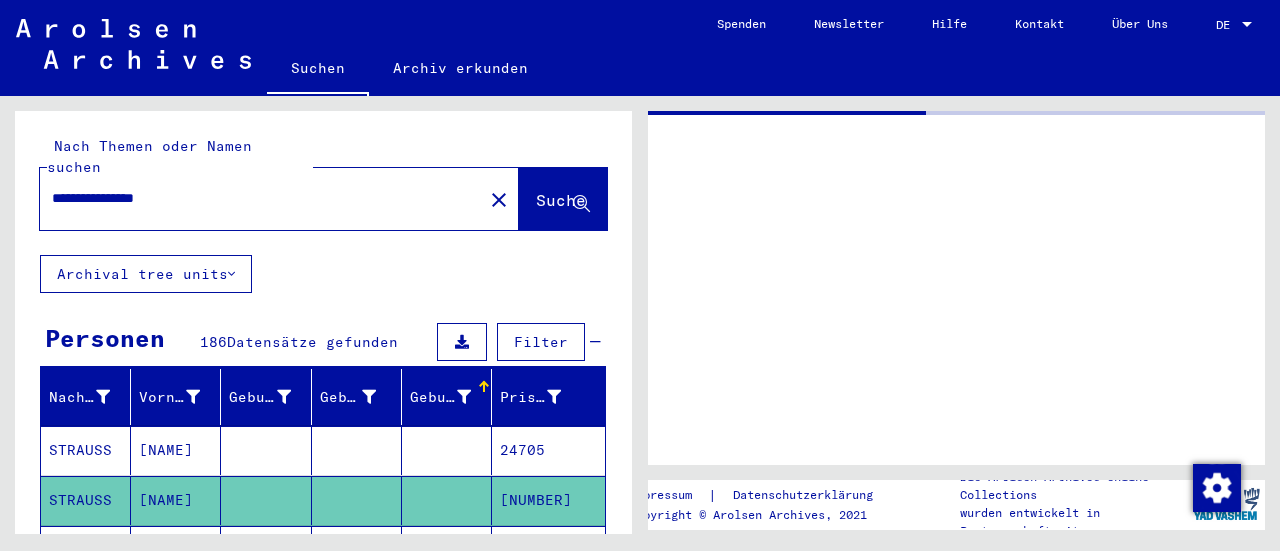 scroll, scrollTop: 0, scrollLeft: 0, axis: both 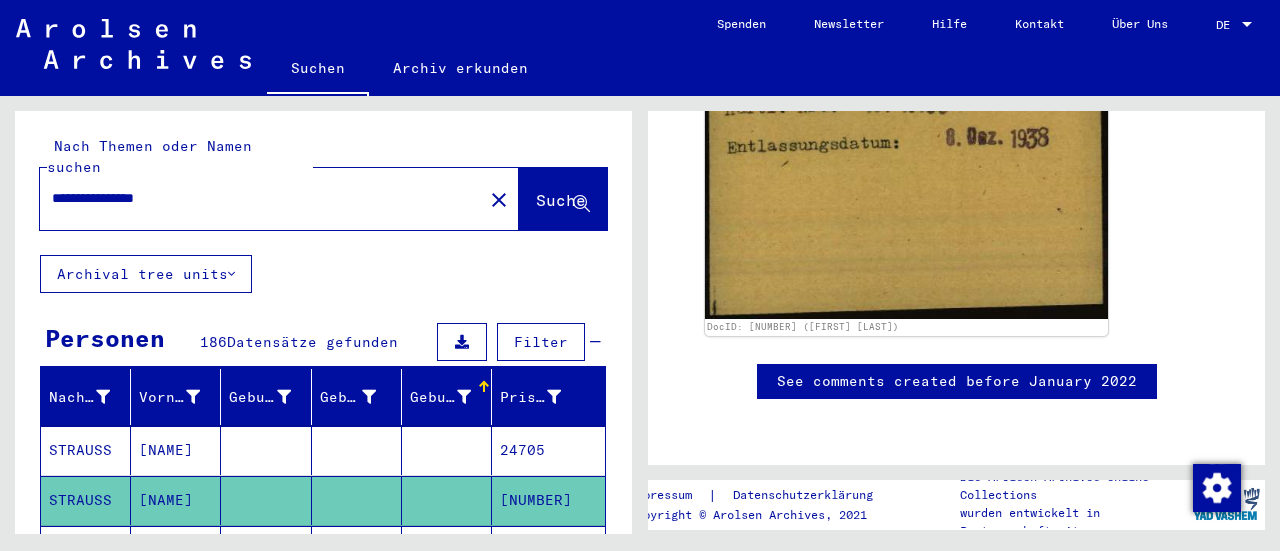 click on "[NUMBER]" at bounding box center (548, 600) 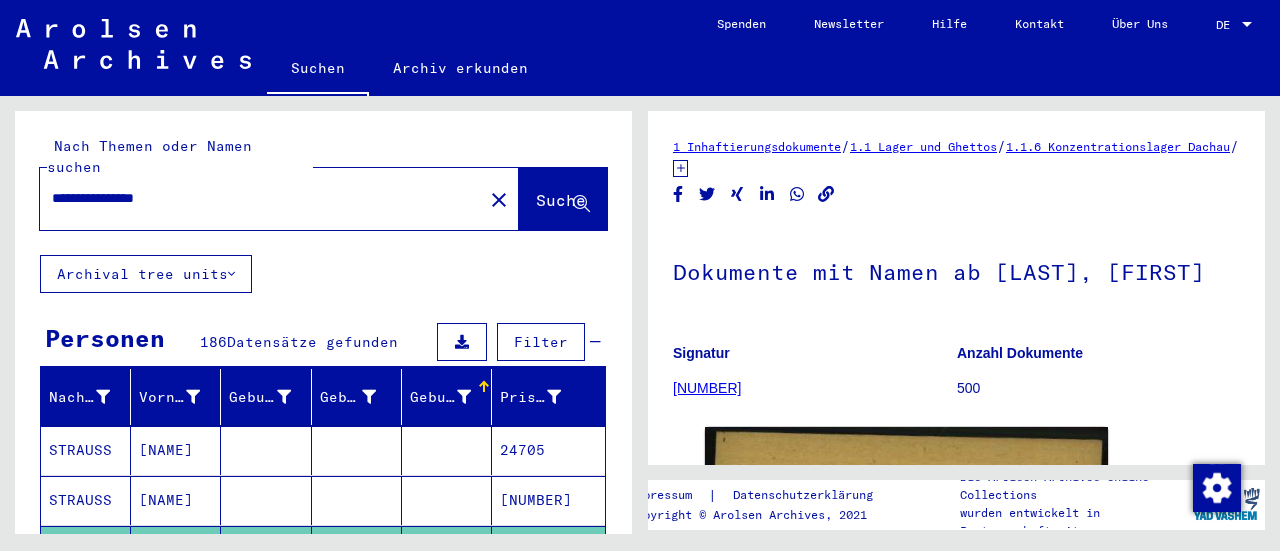 scroll, scrollTop: 0, scrollLeft: 0, axis: both 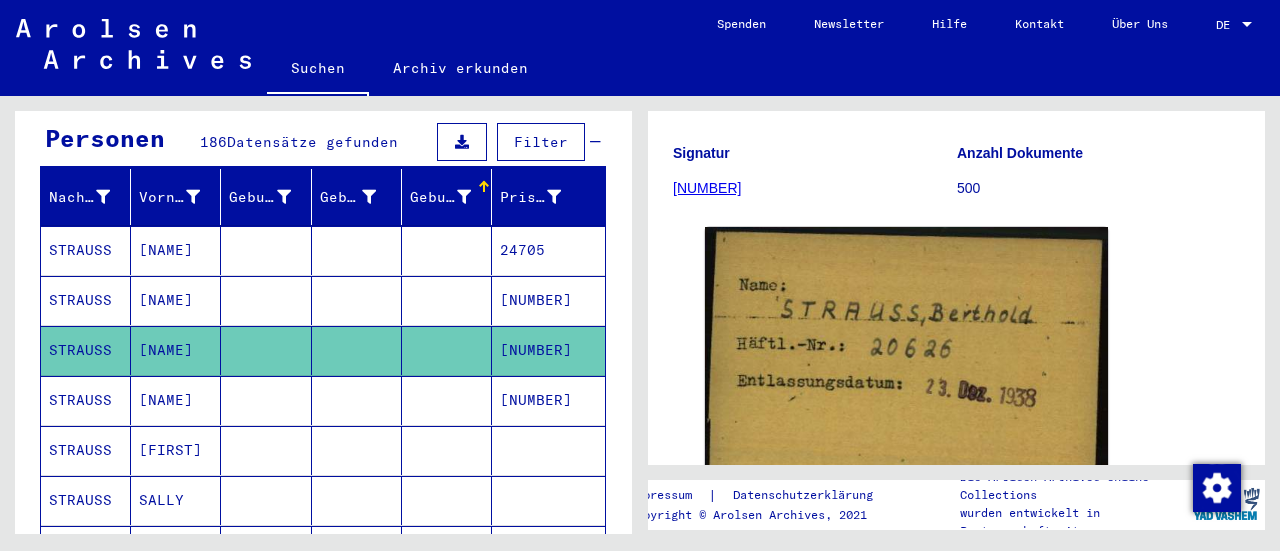 click on "[NUMBER]" at bounding box center [548, 450] 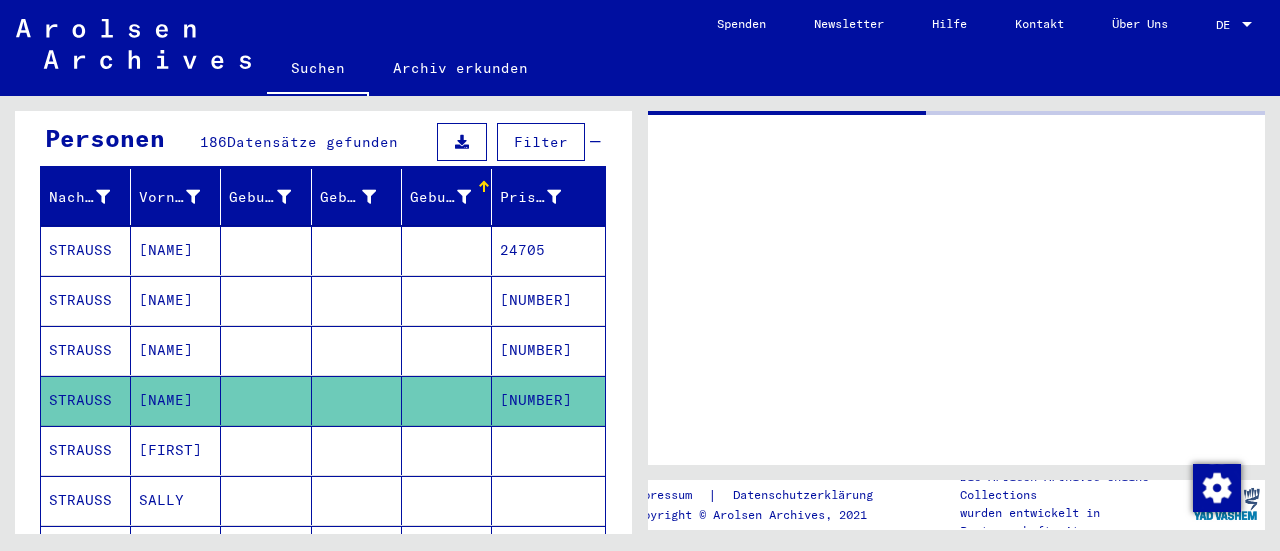 scroll, scrollTop: 0, scrollLeft: 0, axis: both 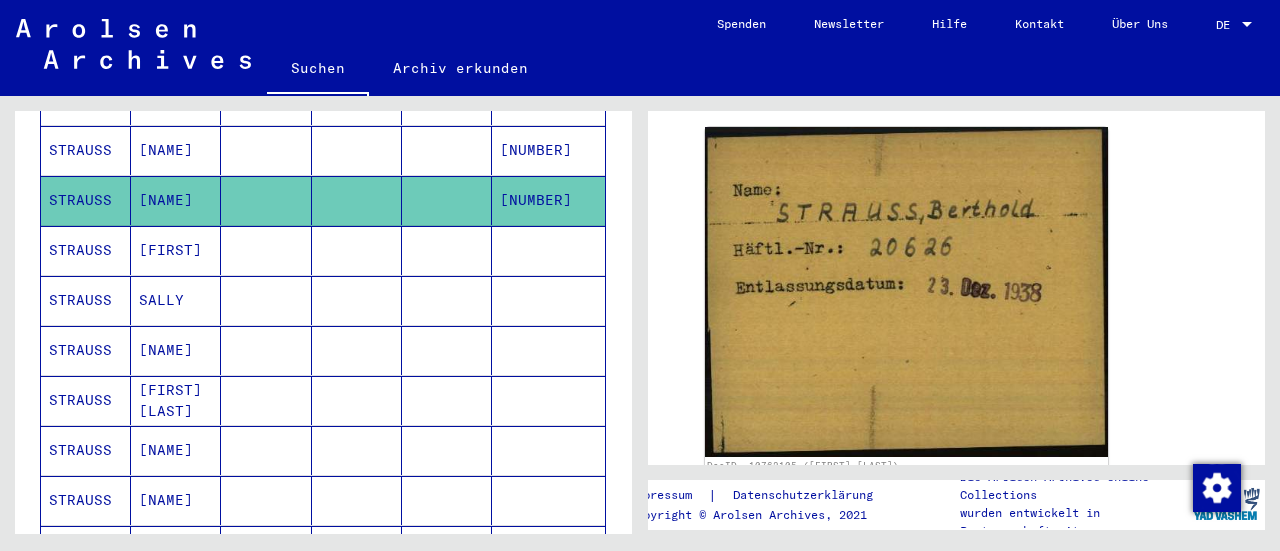 click at bounding box center [548, 400] 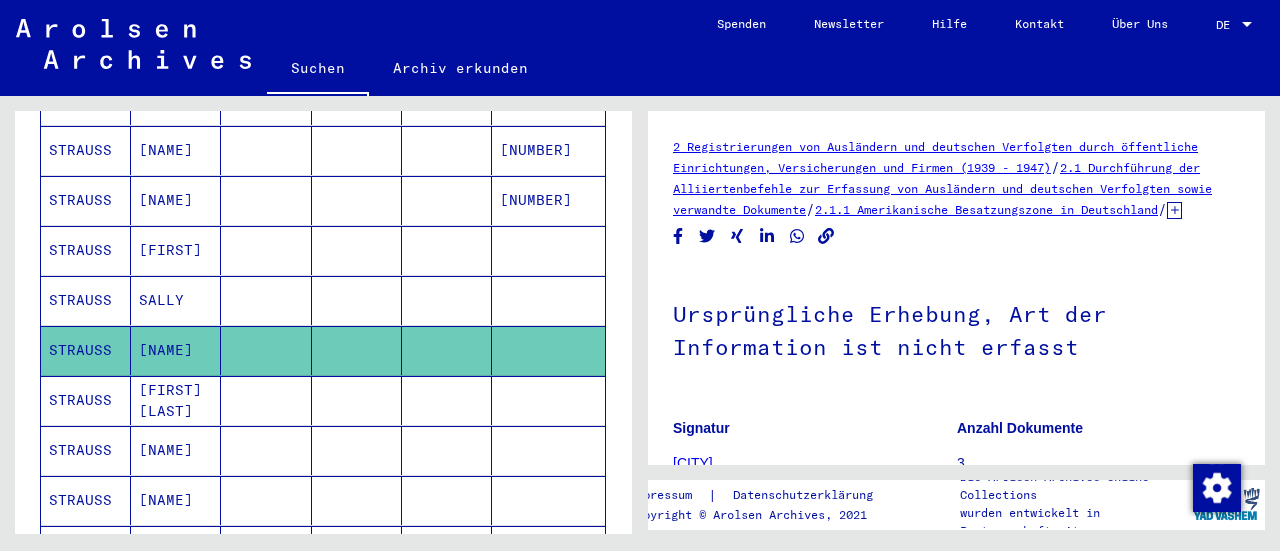 scroll, scrollTop: 0, scrollLeft: 0, axis: both 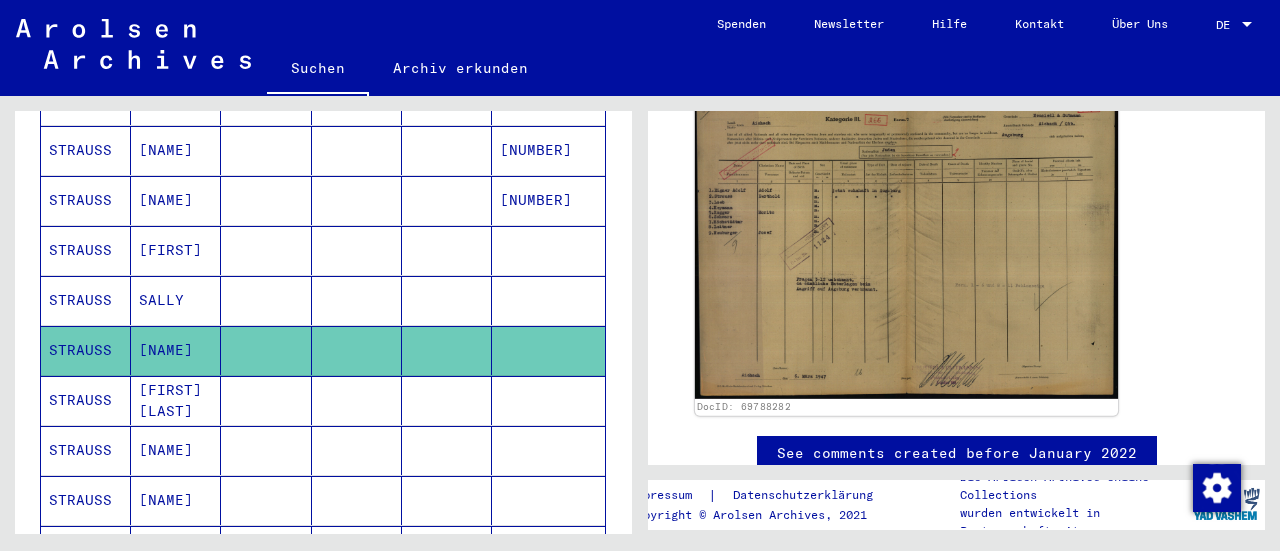 click 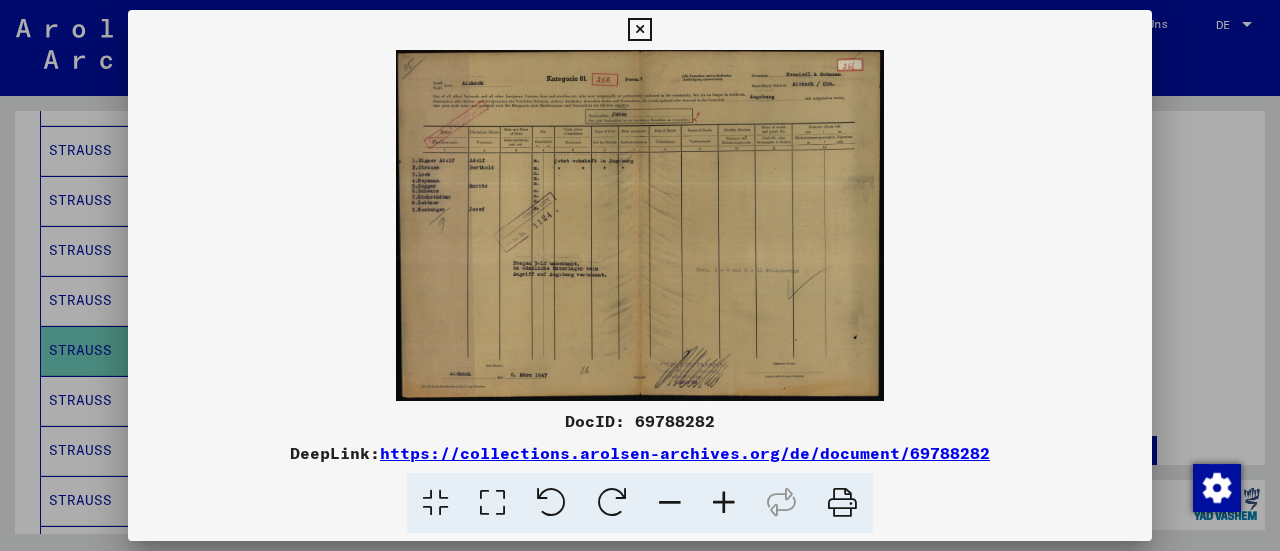 click at bounding box center (724, 503) 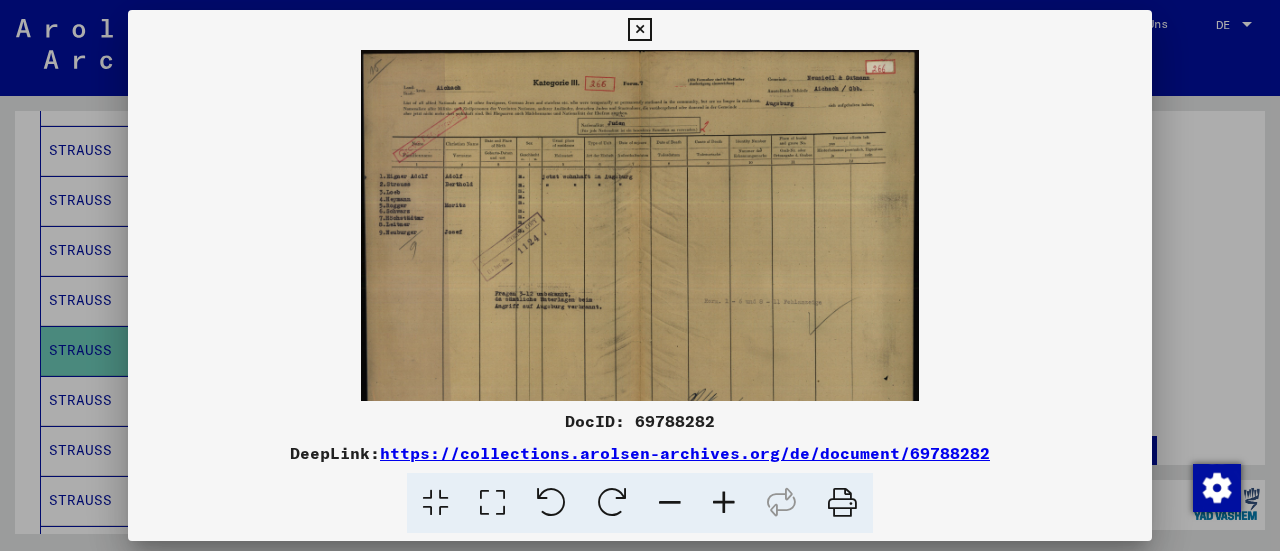 click at bounding box center (724, 503) 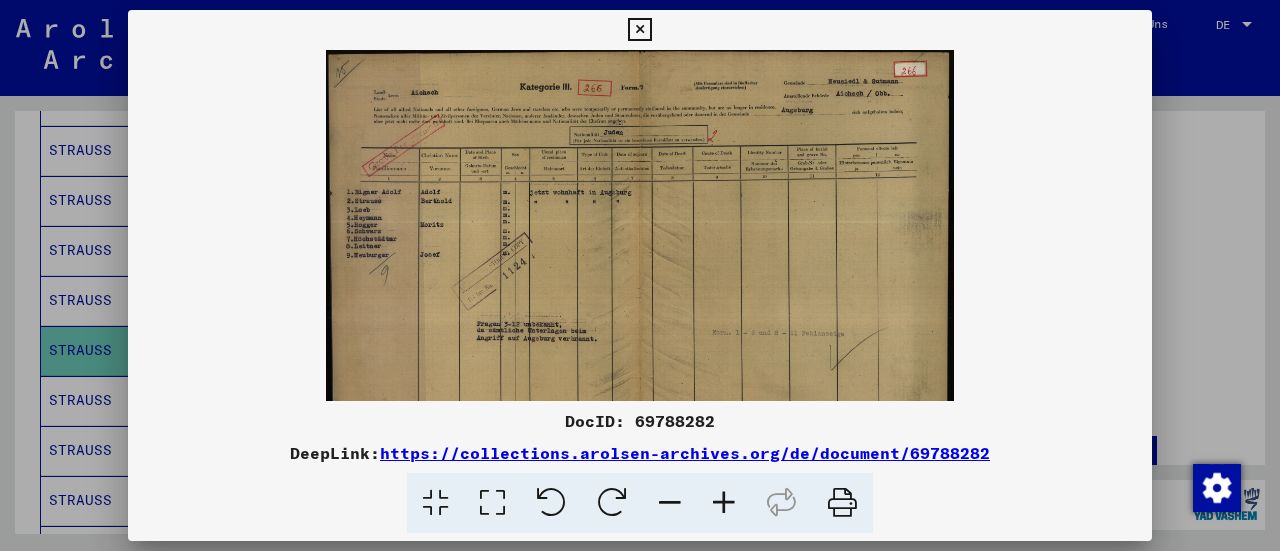 click at bounding box center [724, 503] 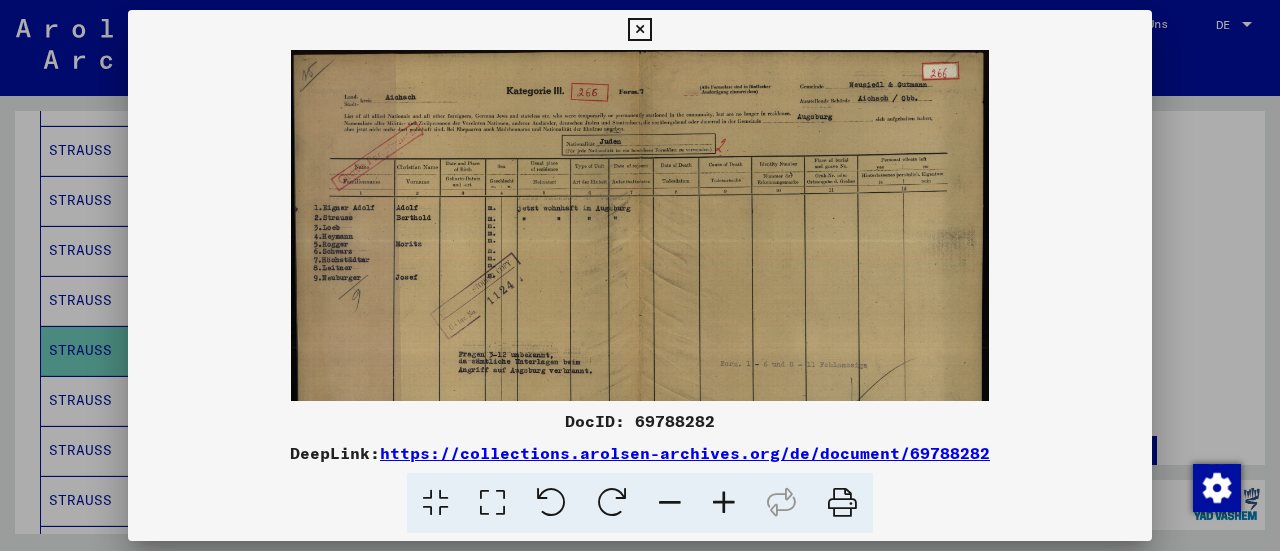 click at bounding box center [724, 503] 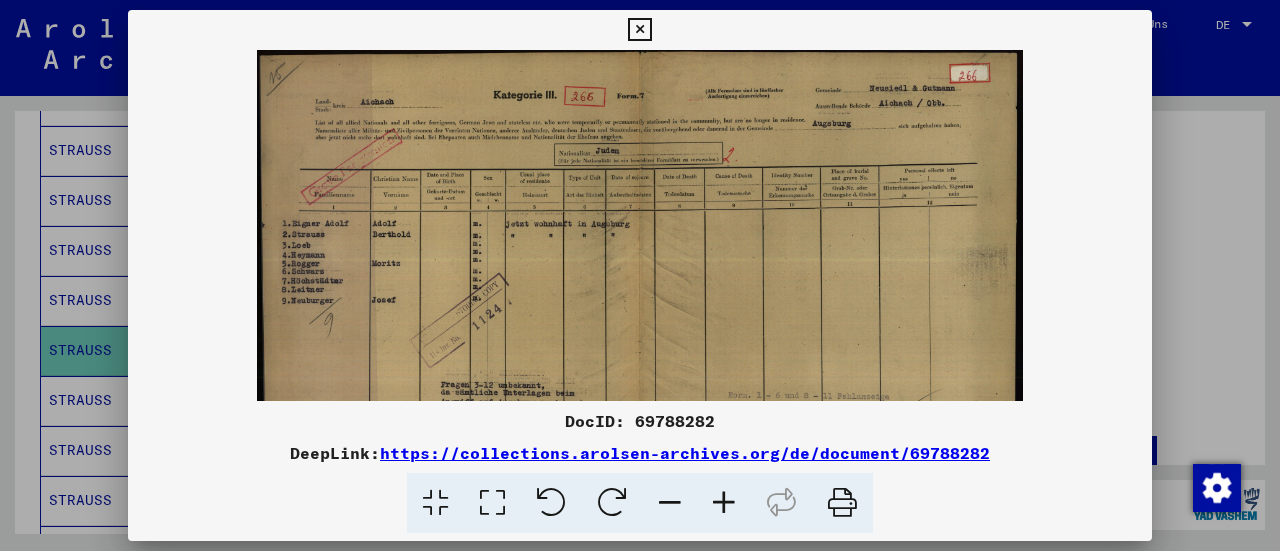 click at bounding box center (724, 503) 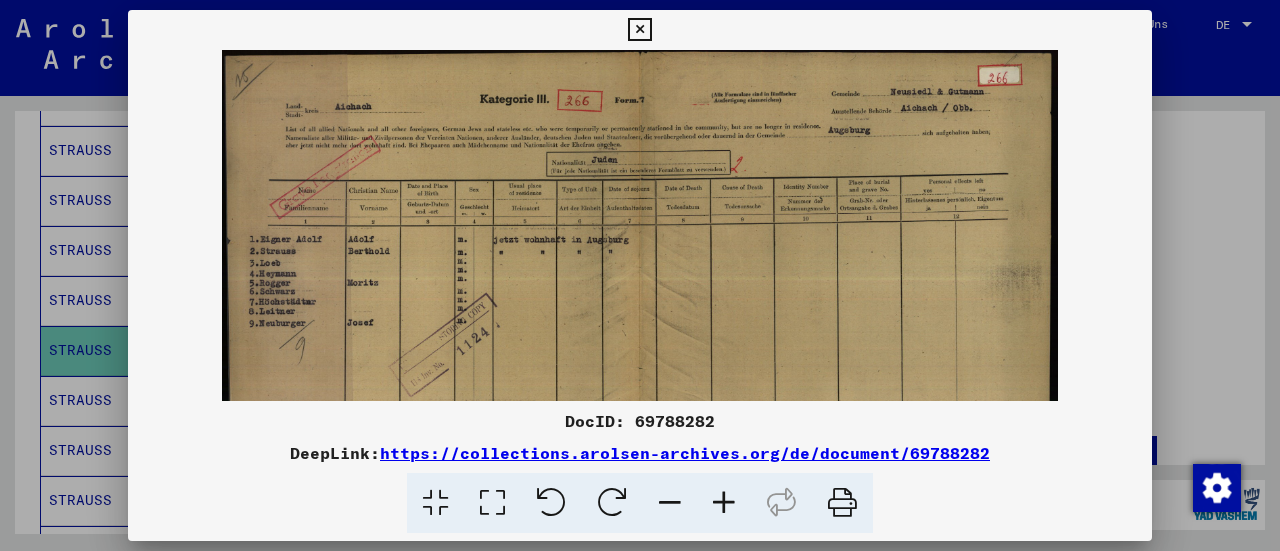 click at bounding box center [724, 503] 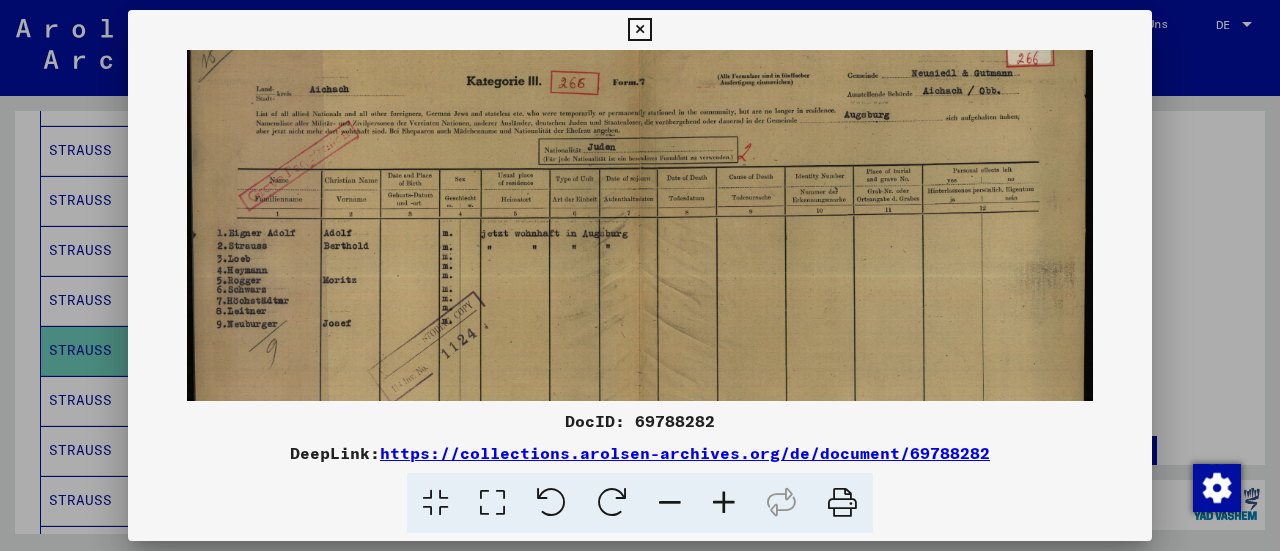 scroll, scrollTop: 26, scrollLeft: 0, axis: vertical 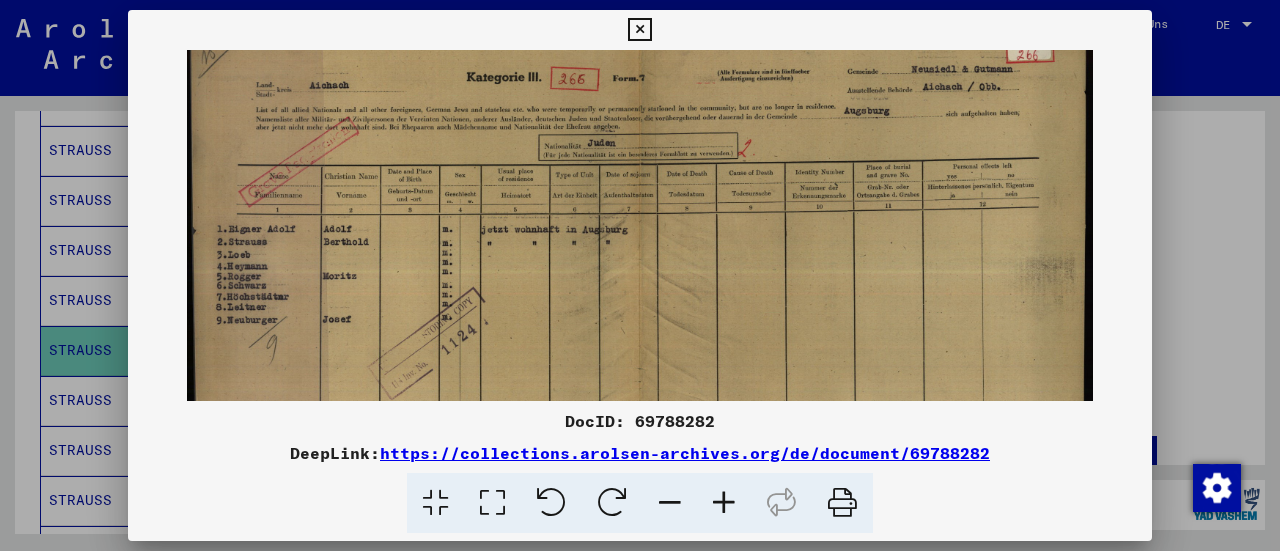 drag, startPoint x: 708, startPoint y: 314, endPoint x: 878, endPoint y: 291, distance: 171.54883 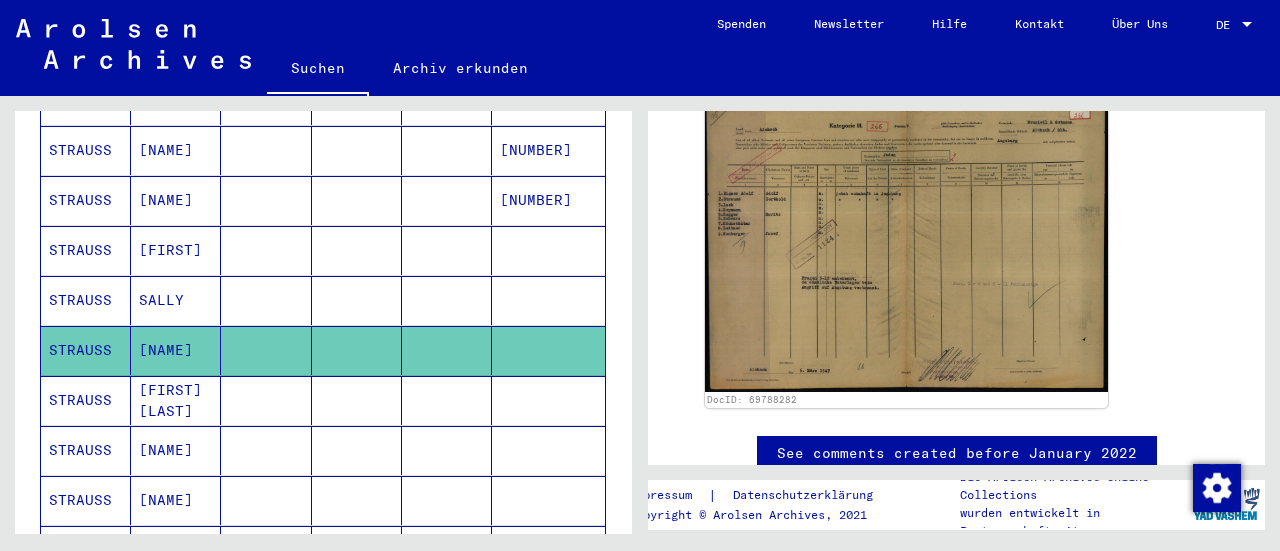 click at bounding box center (548, 450) 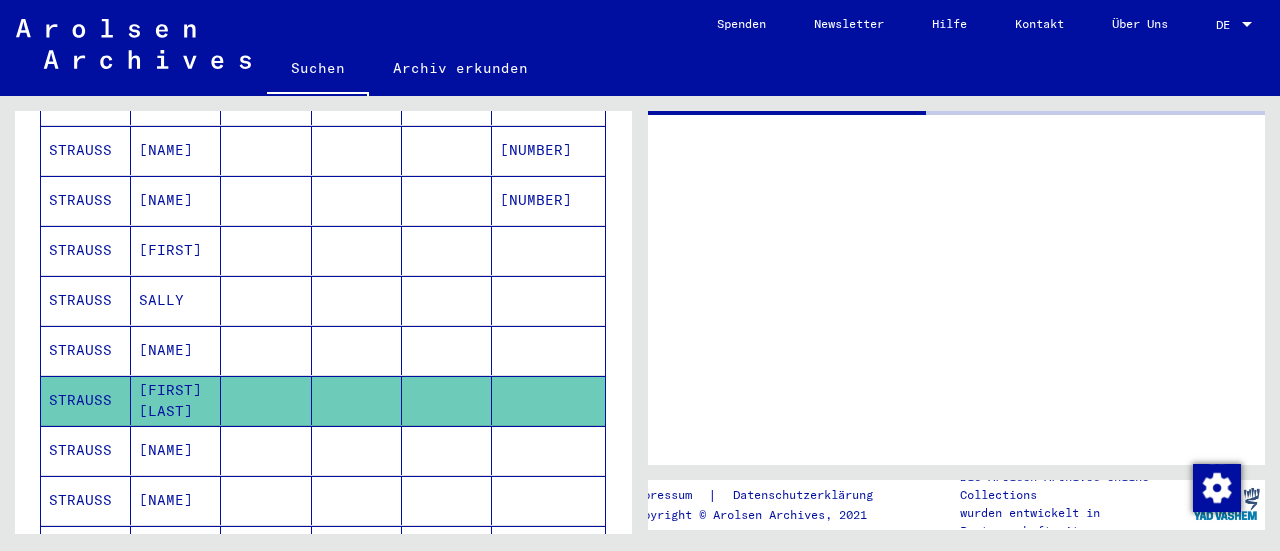 scroll, scrollTop: 0, scrollLeft: 0, axis: both 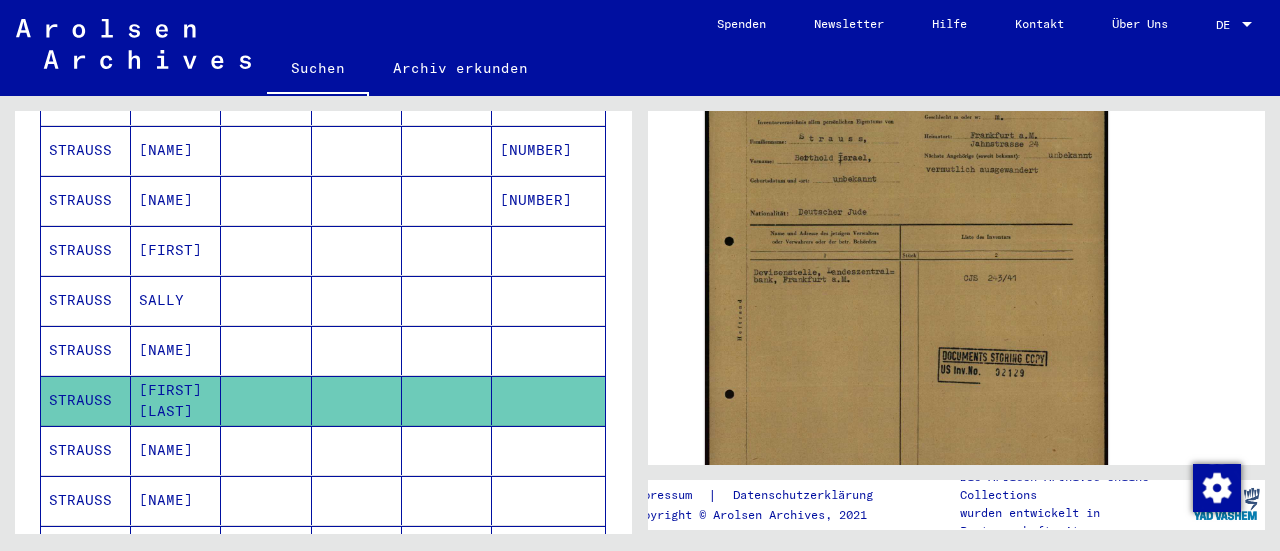 click at bounding box center (548, 500) 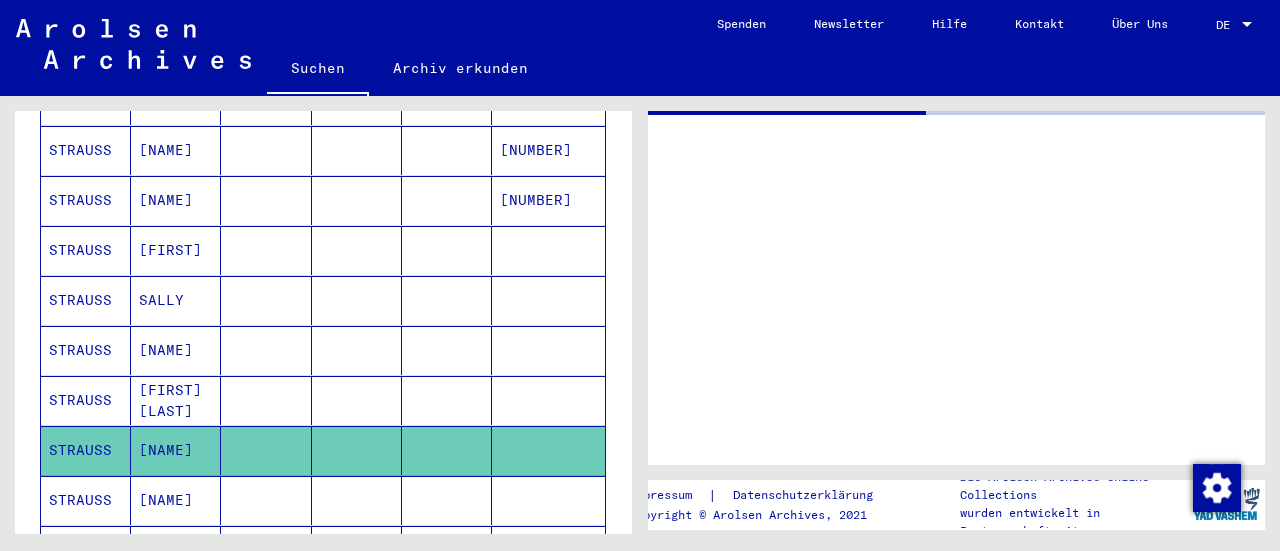 scroll, scrollTop: 0, scrollLeft: 0, axis: both 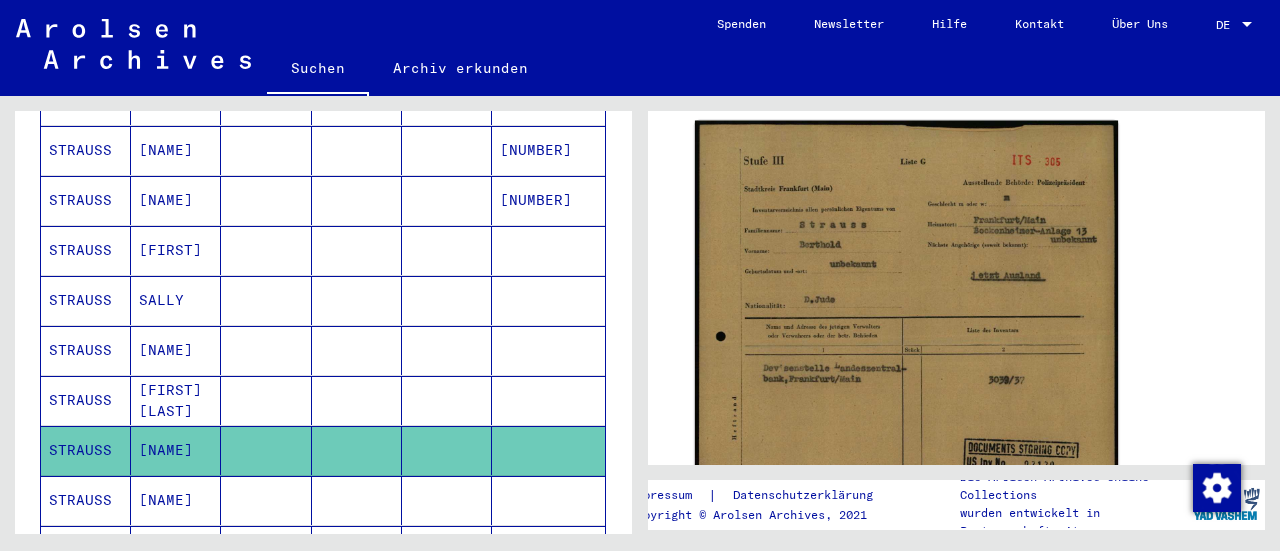 click 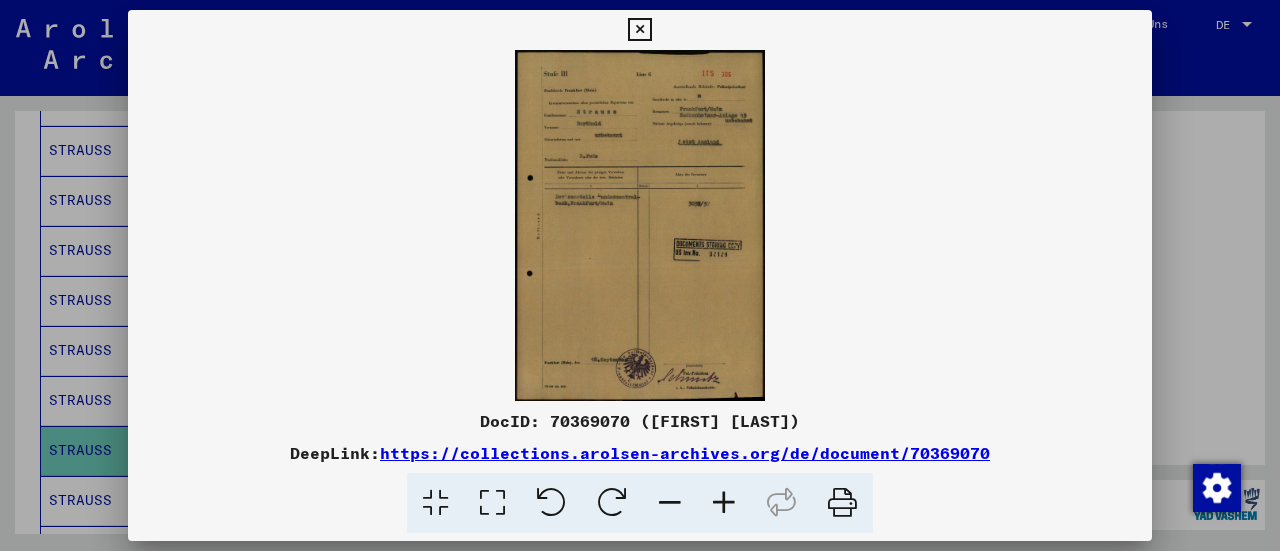 click at bounding box center [724, 503] 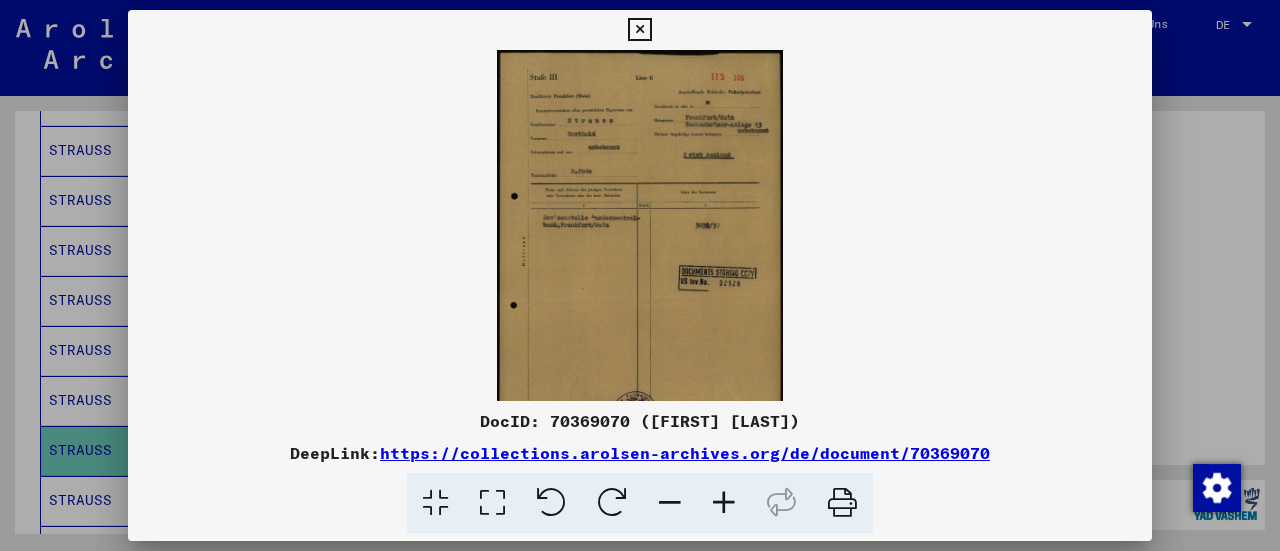 click at bounding box center (724, 503) 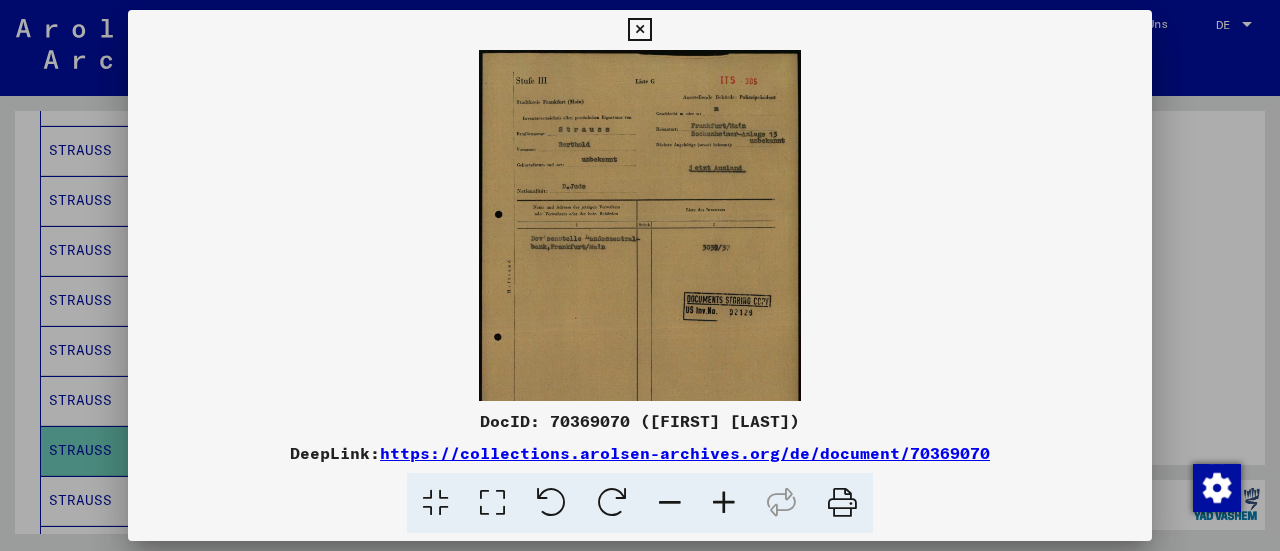 click at bounding box center (724, 503) 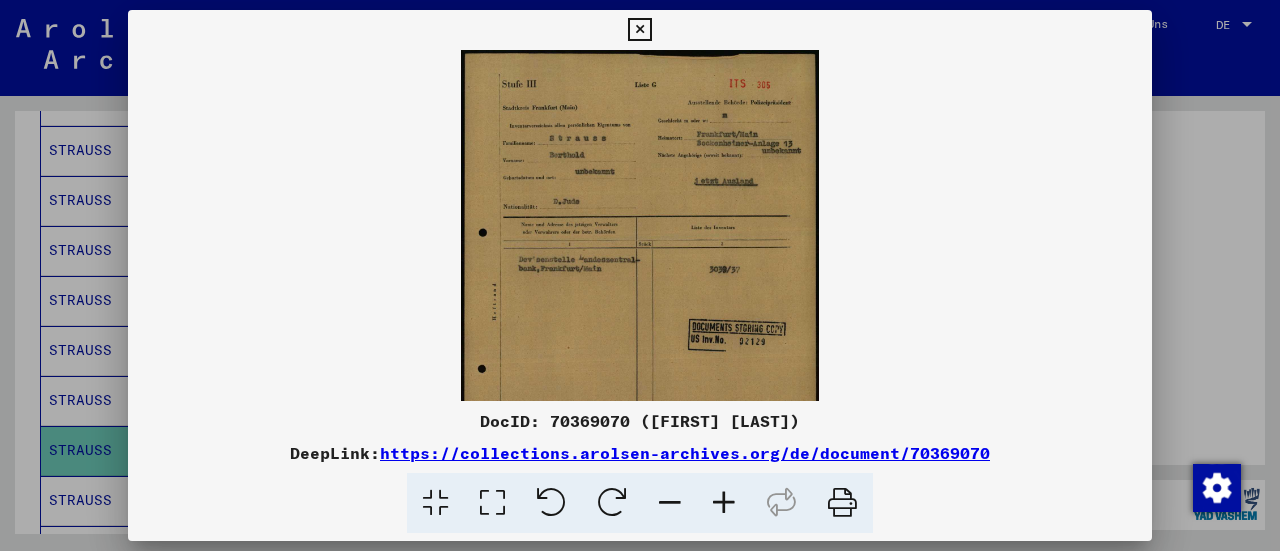 click at bounding box center [724, 503] 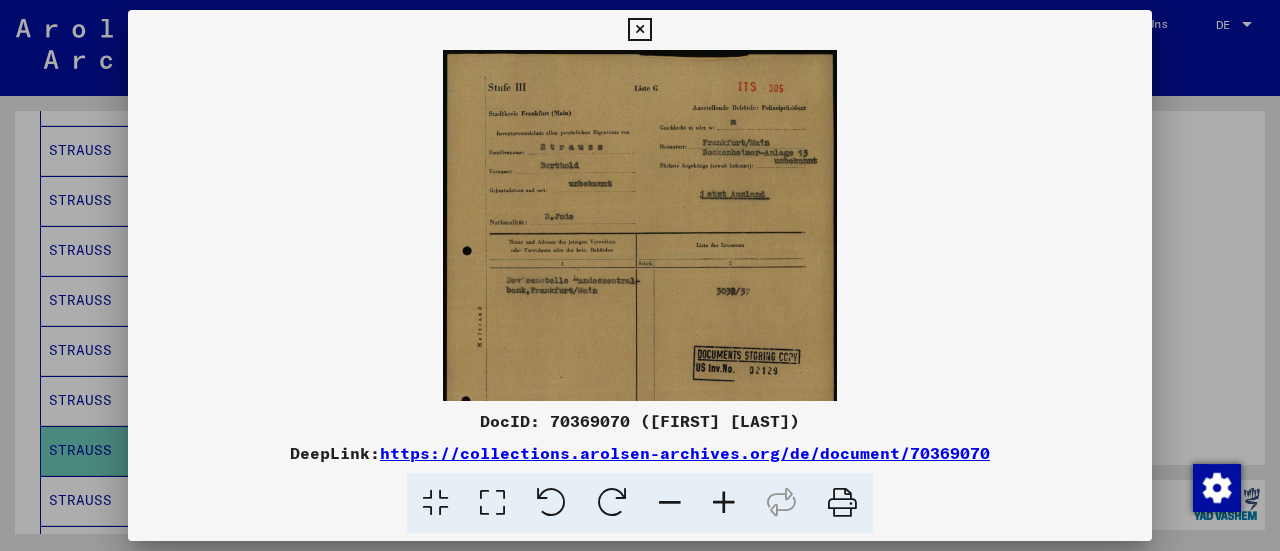 click at bounding box center [724, 503] 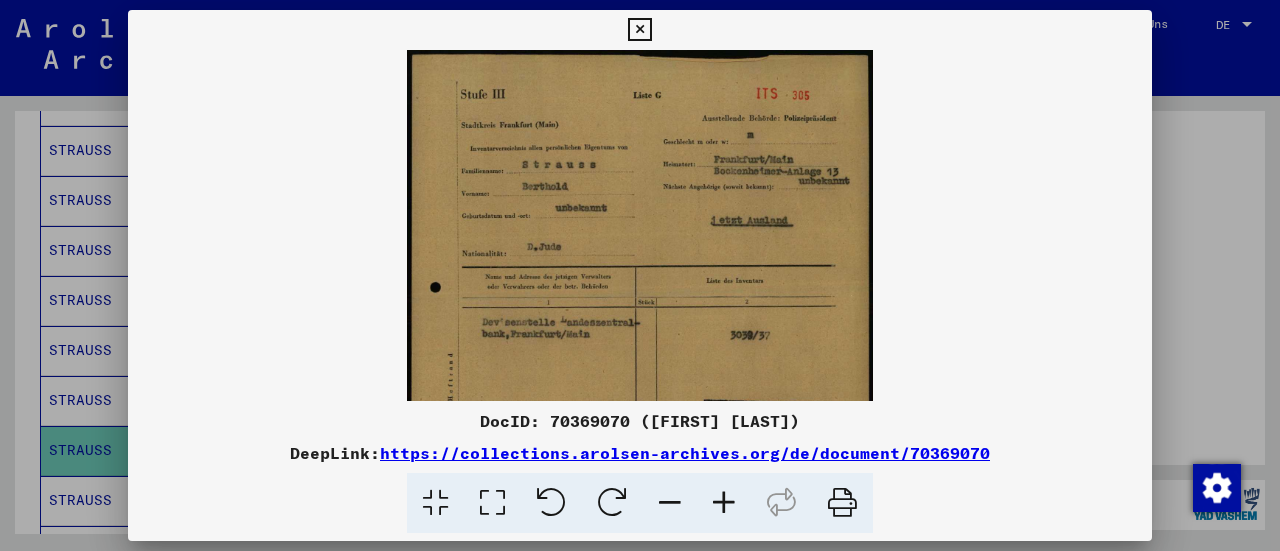 click at bounding box center [639, 30] 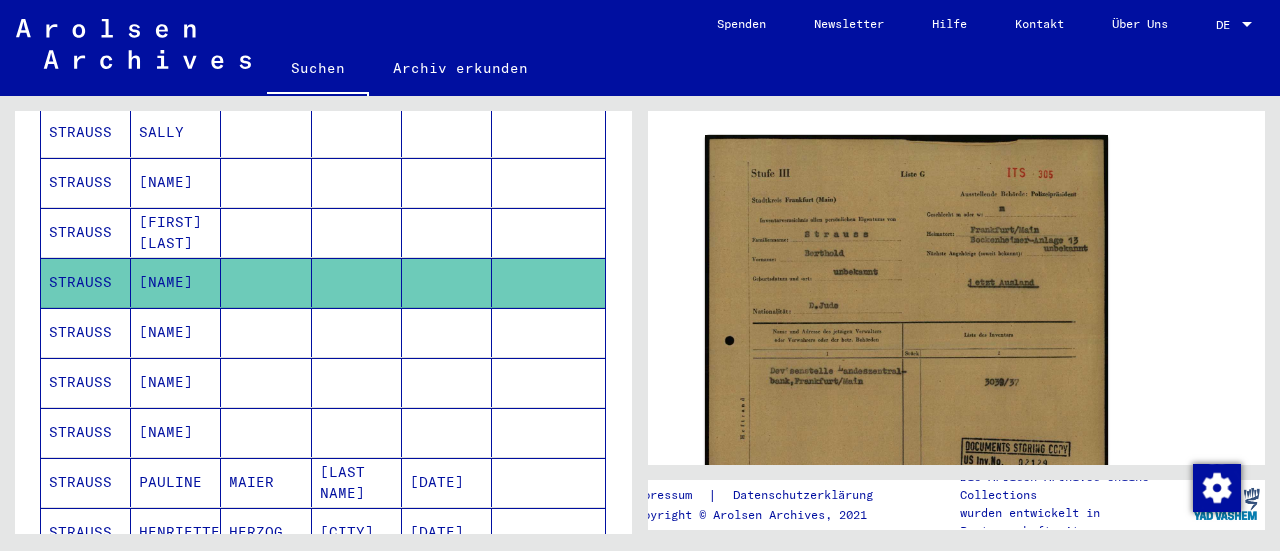 scroll, scrollTop: 600, scrollLeft: 0, axis: vertical 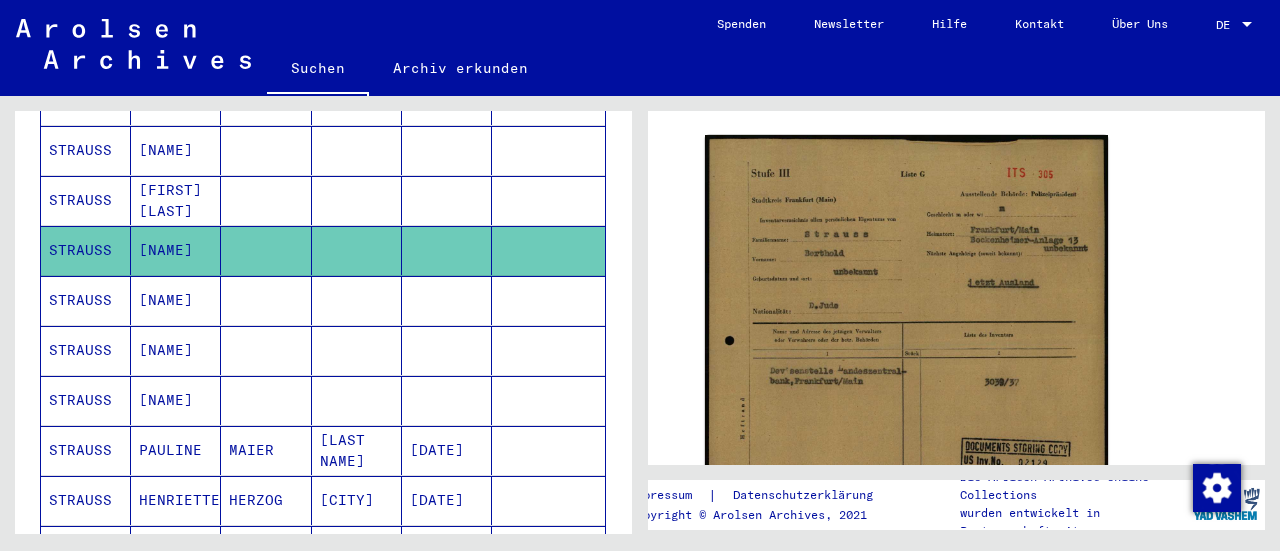 click at bounding box center (548, 350) 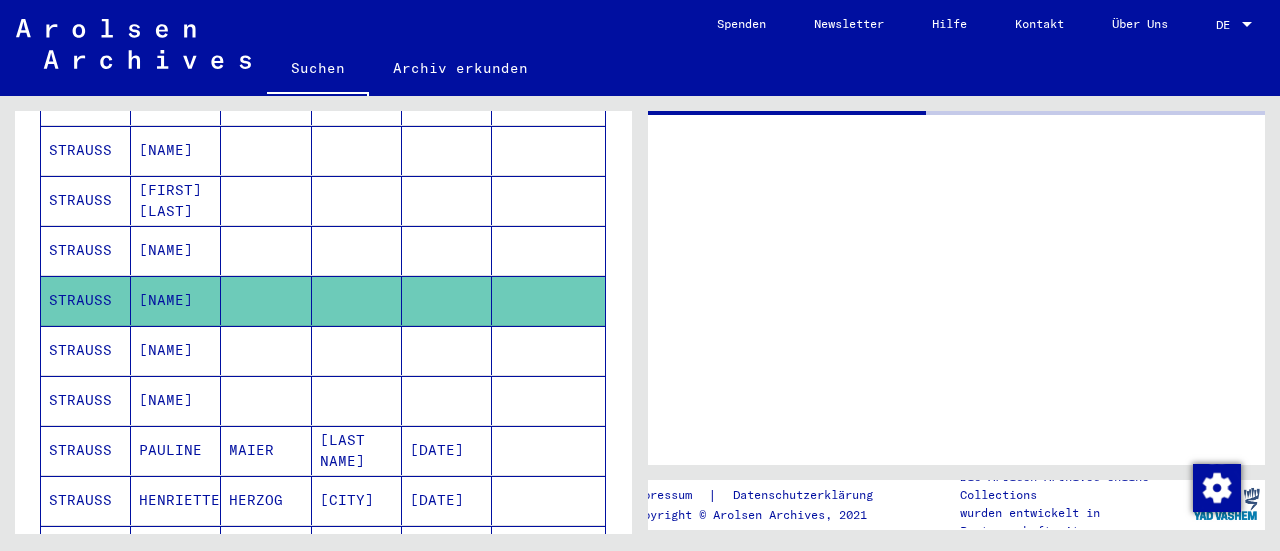 scroll, scrollTop: 0, scrollLeft: 0, axis: both 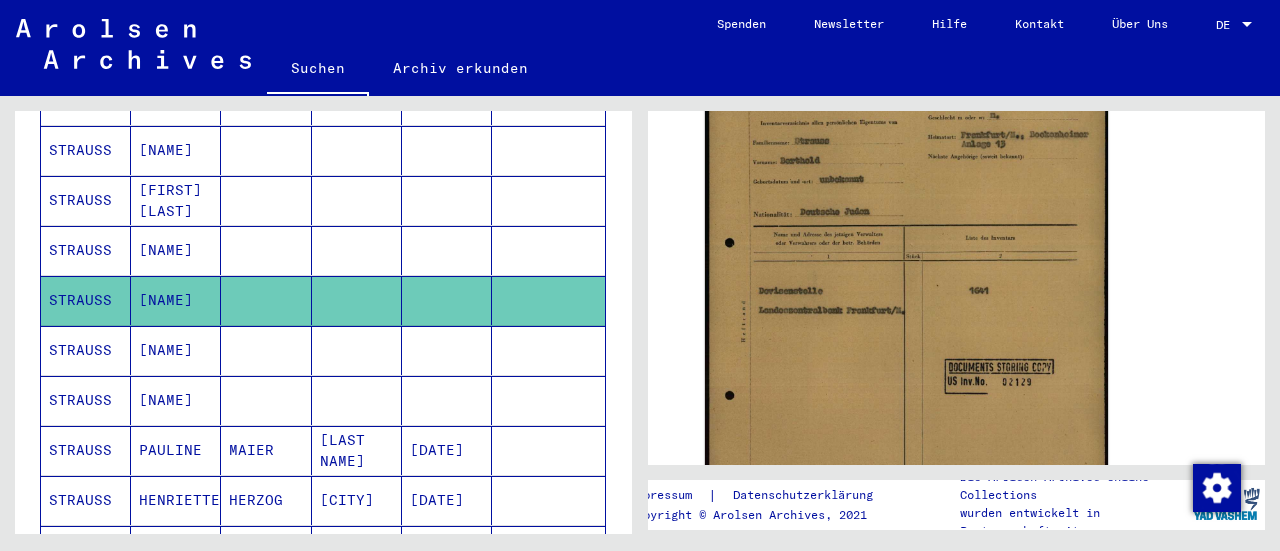 click at bounding box center [548, 400] 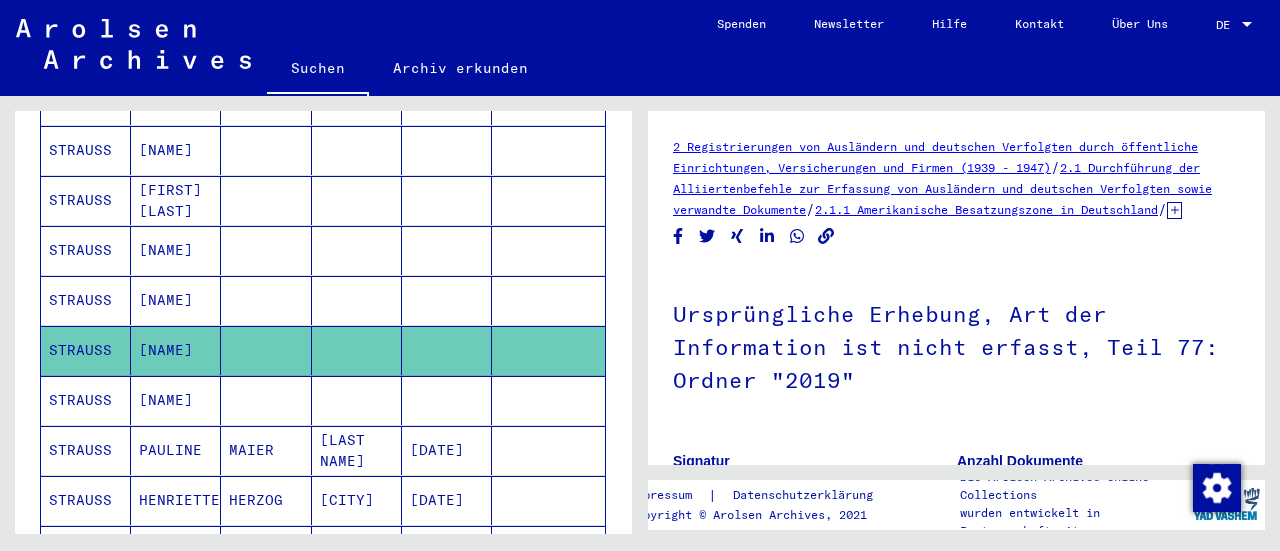 scroll, scrollTop: 0, scrollLeft: 0, axis: both 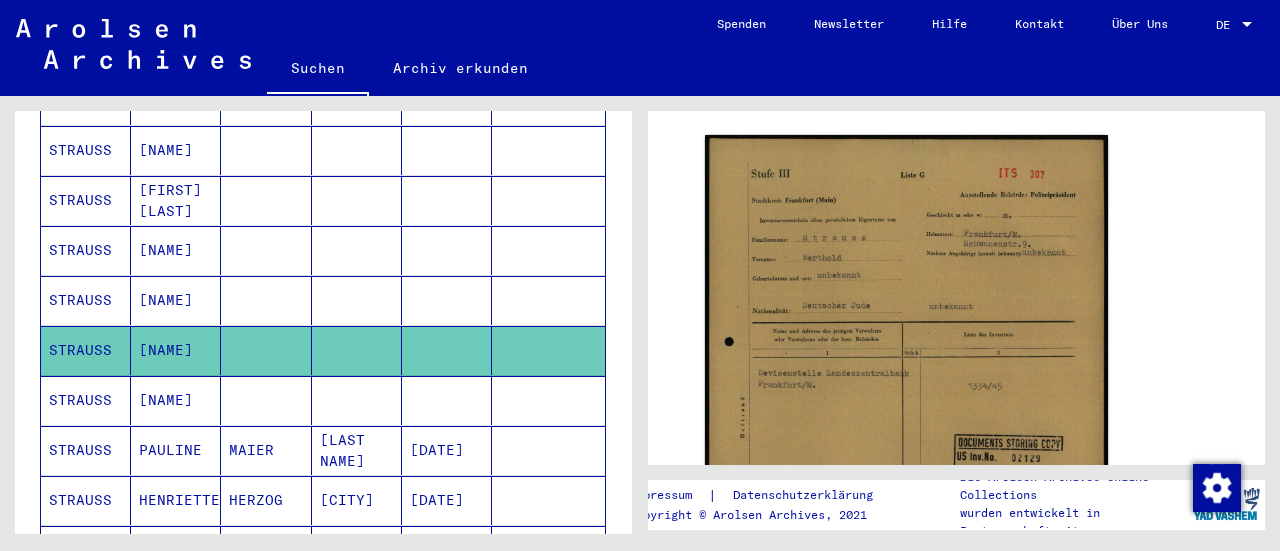 click at bounding box center [548, 450] 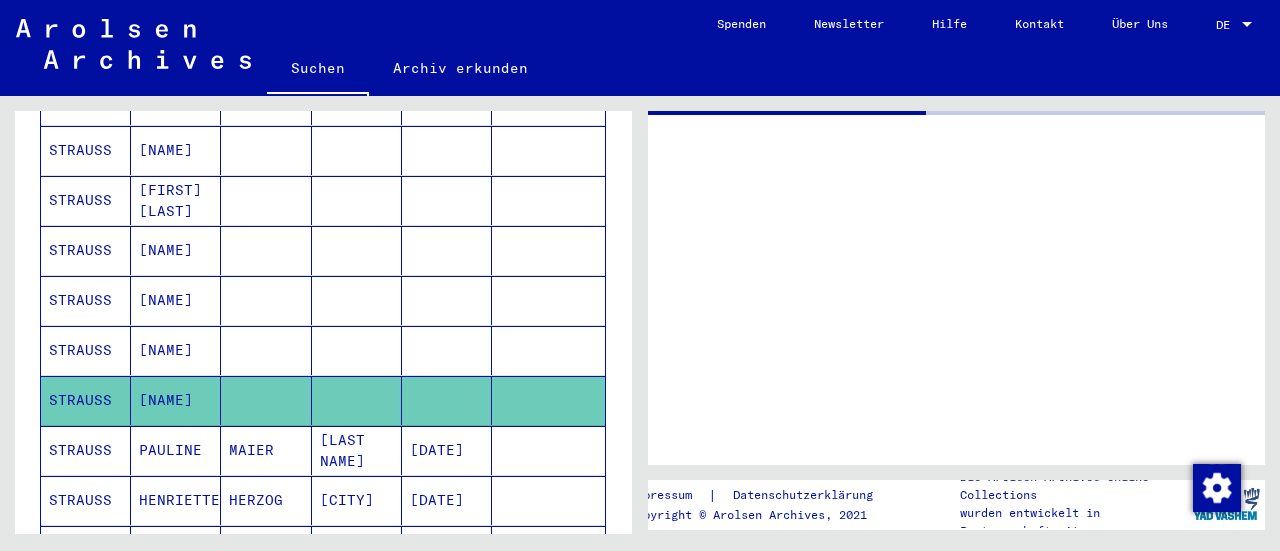 scroll, scrollTop: 0, scrollLeft: 0, axis: both 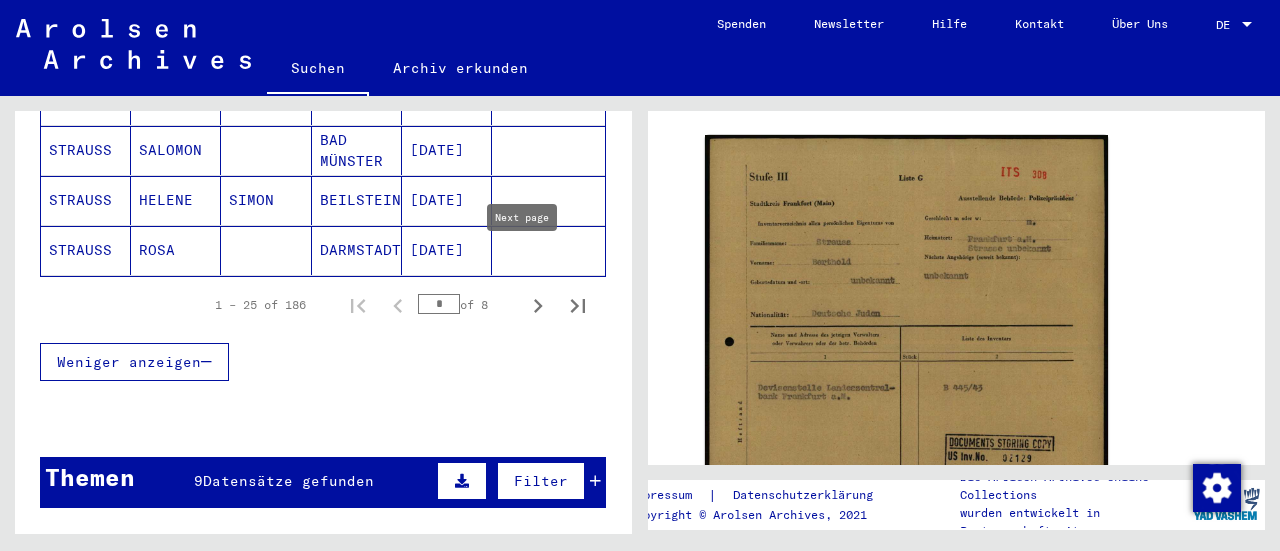 click 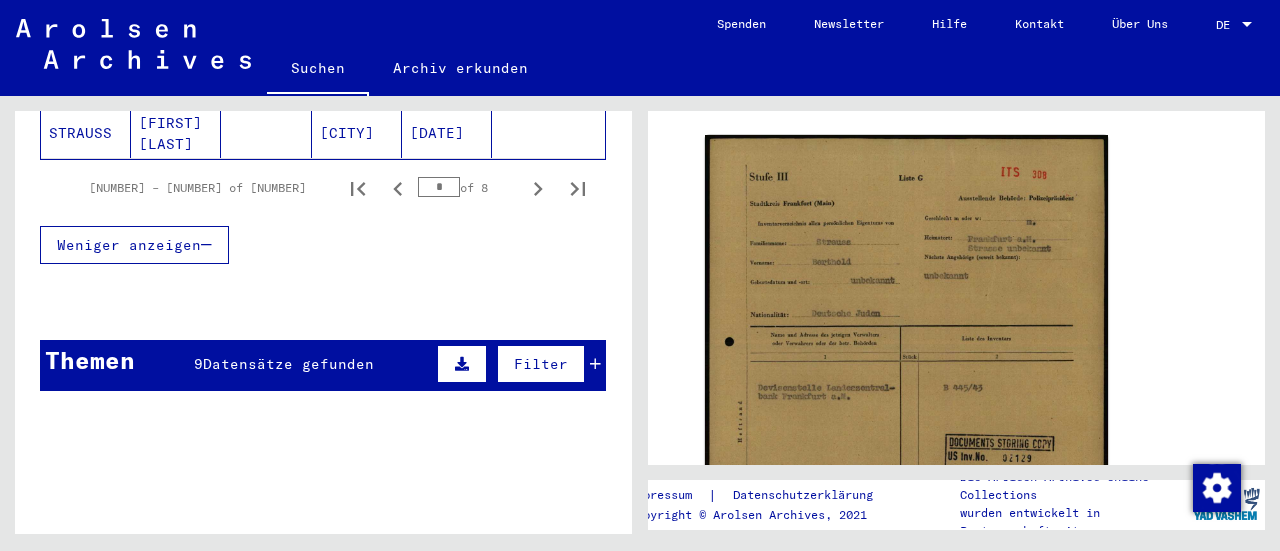 scroll, scrollTop: 1400, scrollLeft: 0, axis: vertical 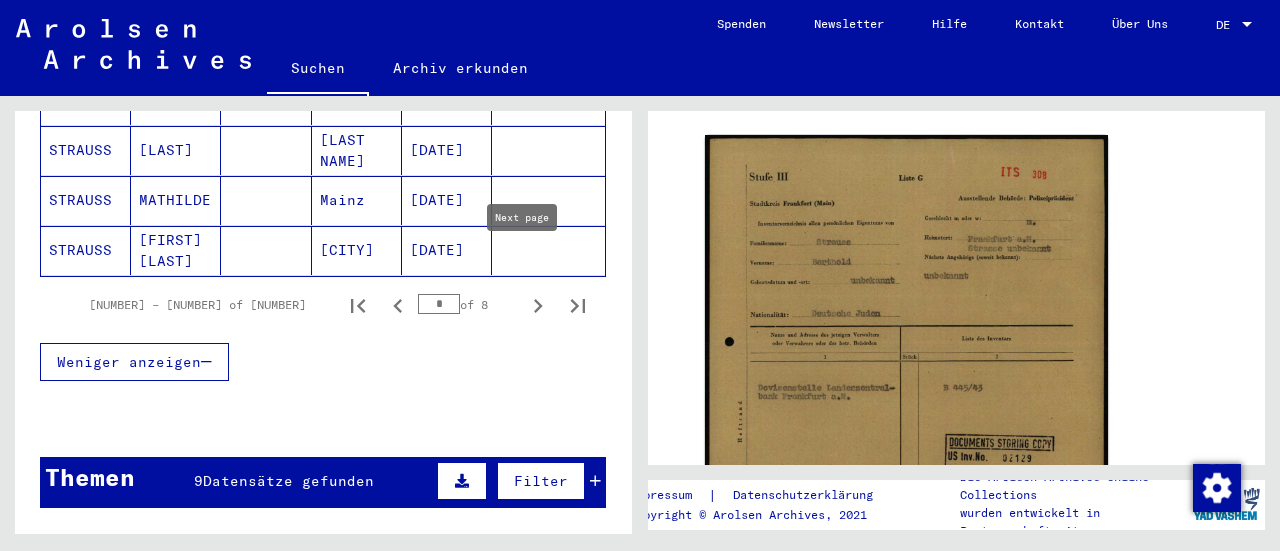 click 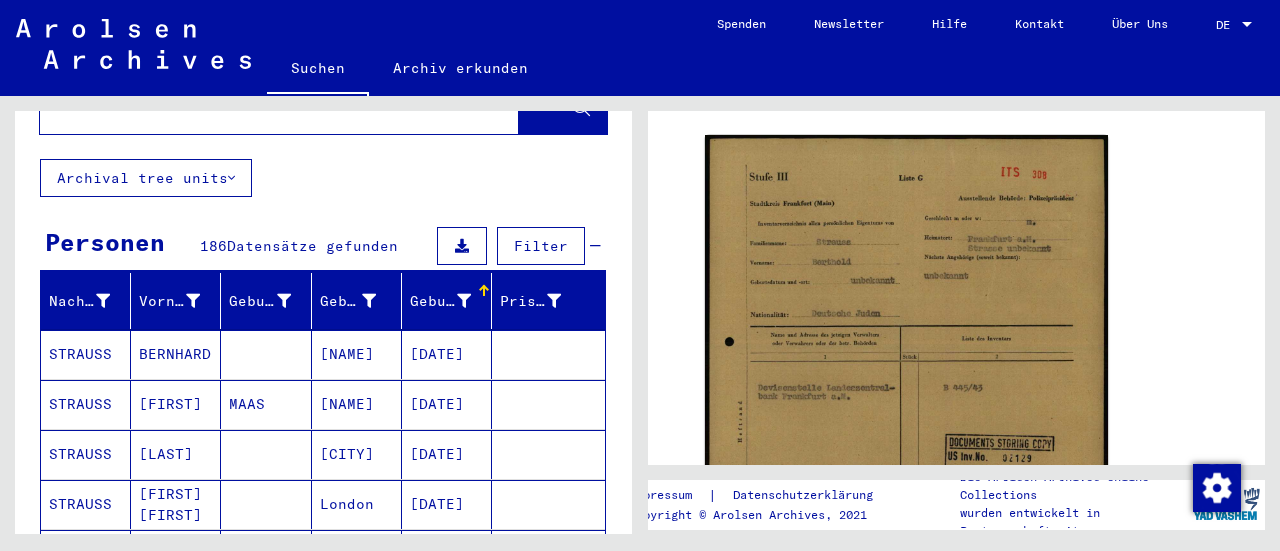 scroll, scrollTop: 100, scrollLeft: 0, axis: vertical 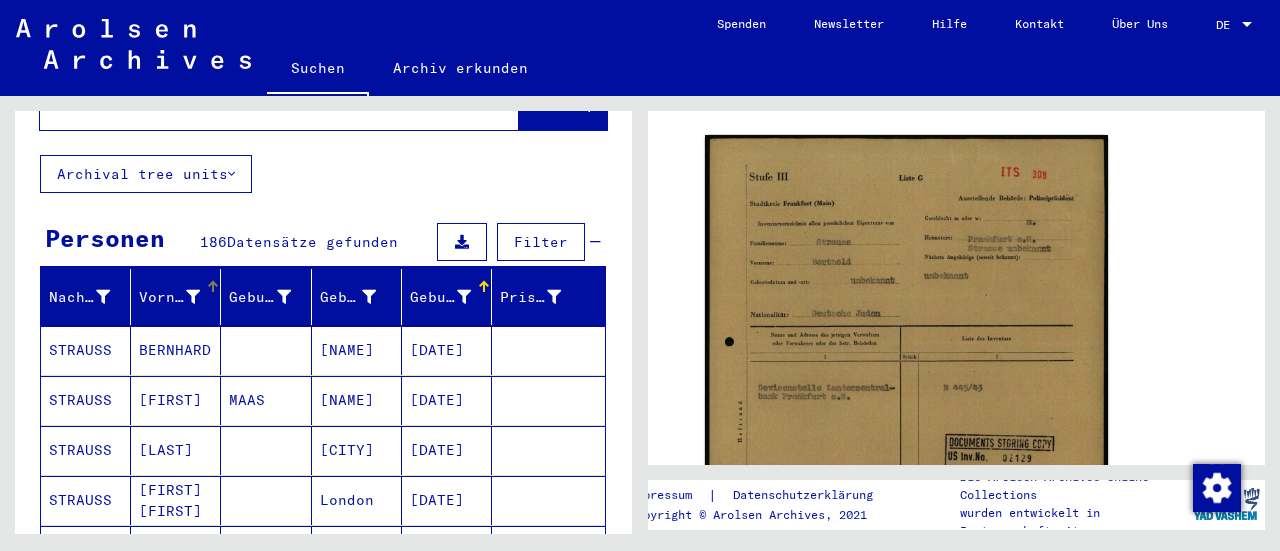 click at bounding box center (193, 297) 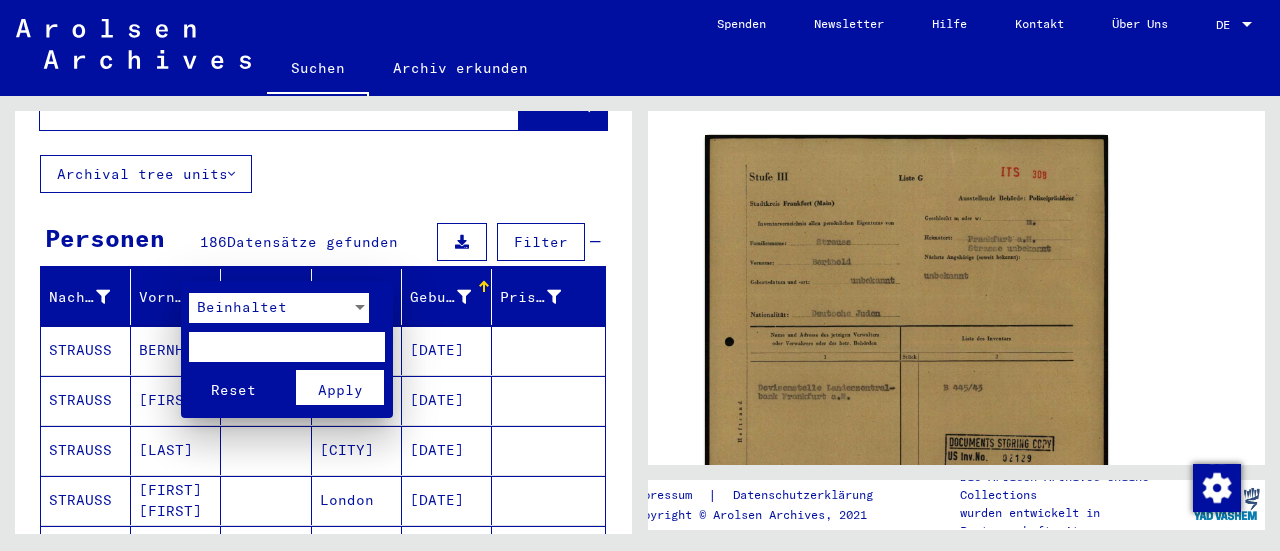 click at bounding box center [640, 275] 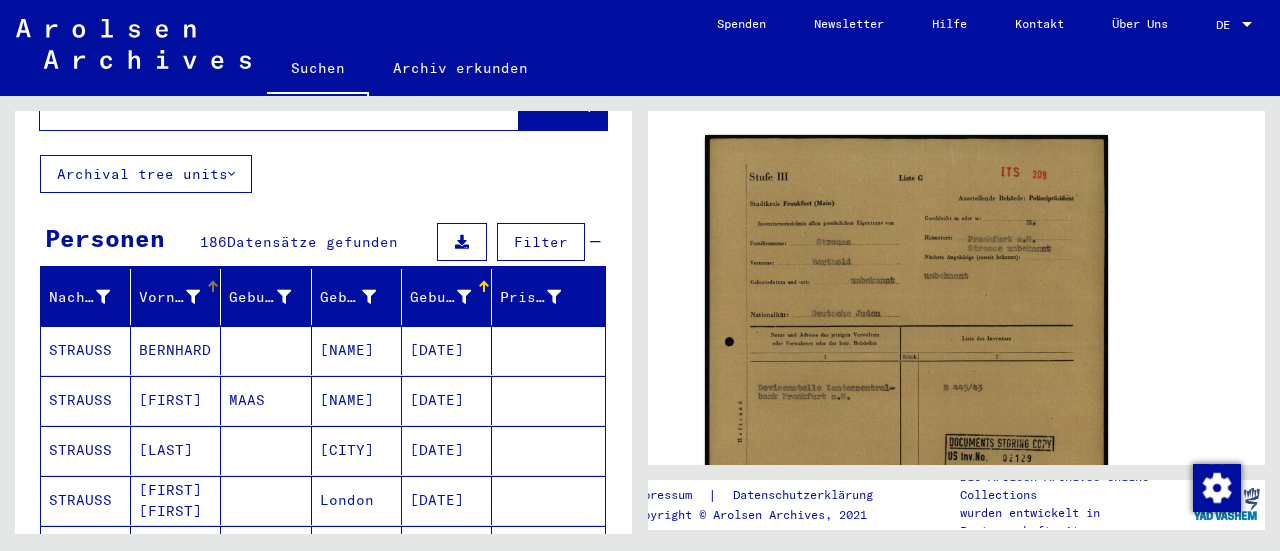 click at bounding box center (211, 284) 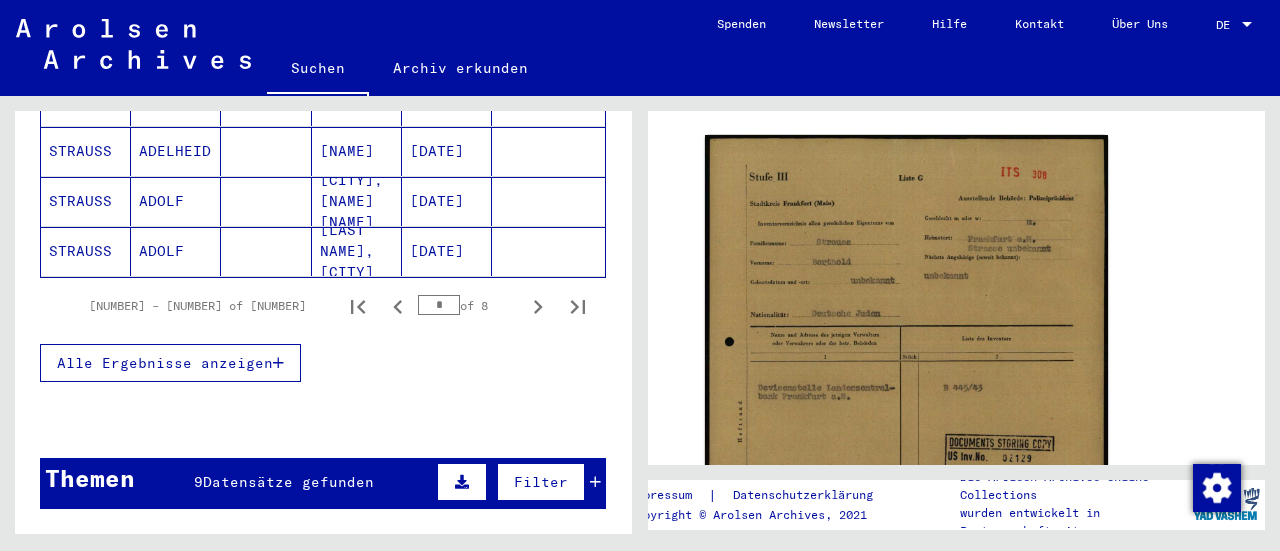 scroll, scrollTop: 400, scrollLeft: 0, axis: vertical 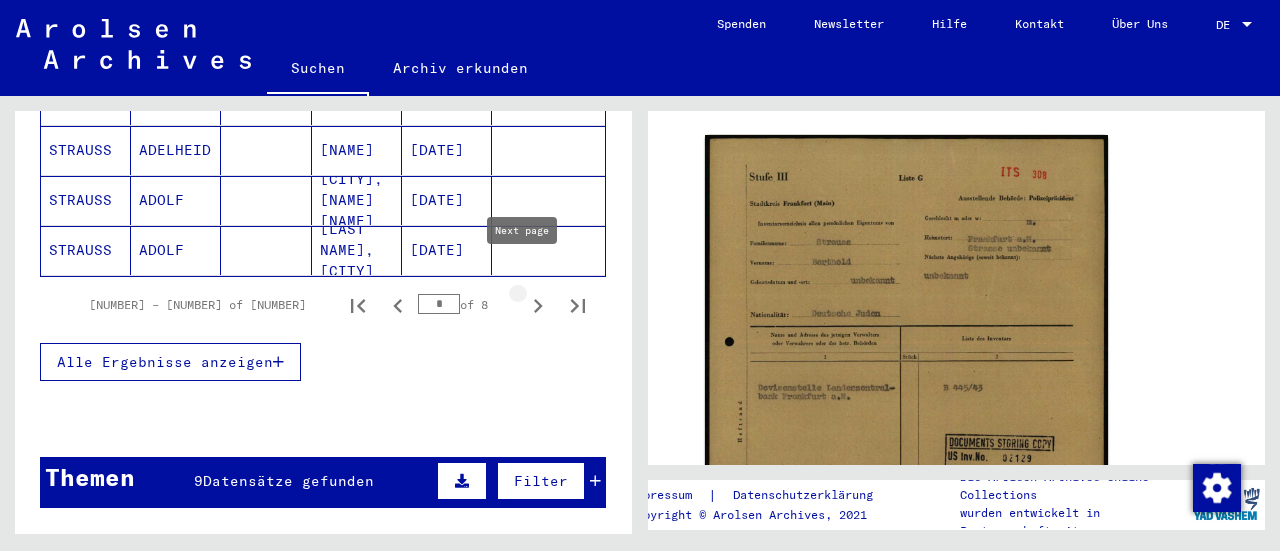 click 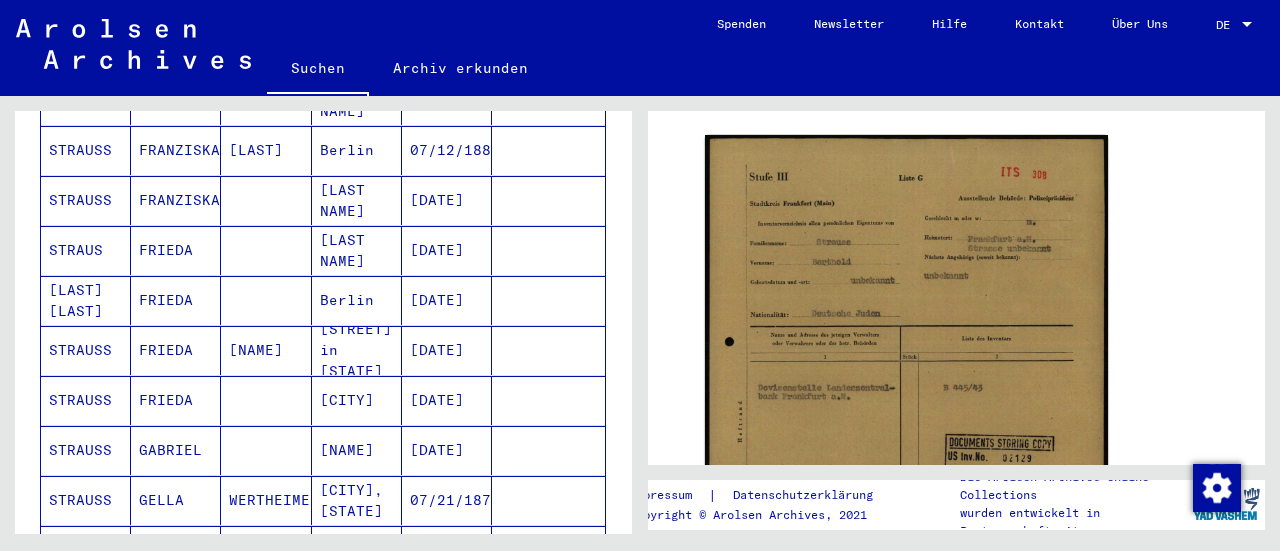 scroll, scrollTop: 1200, scrollLeft: 0, axis: vertical 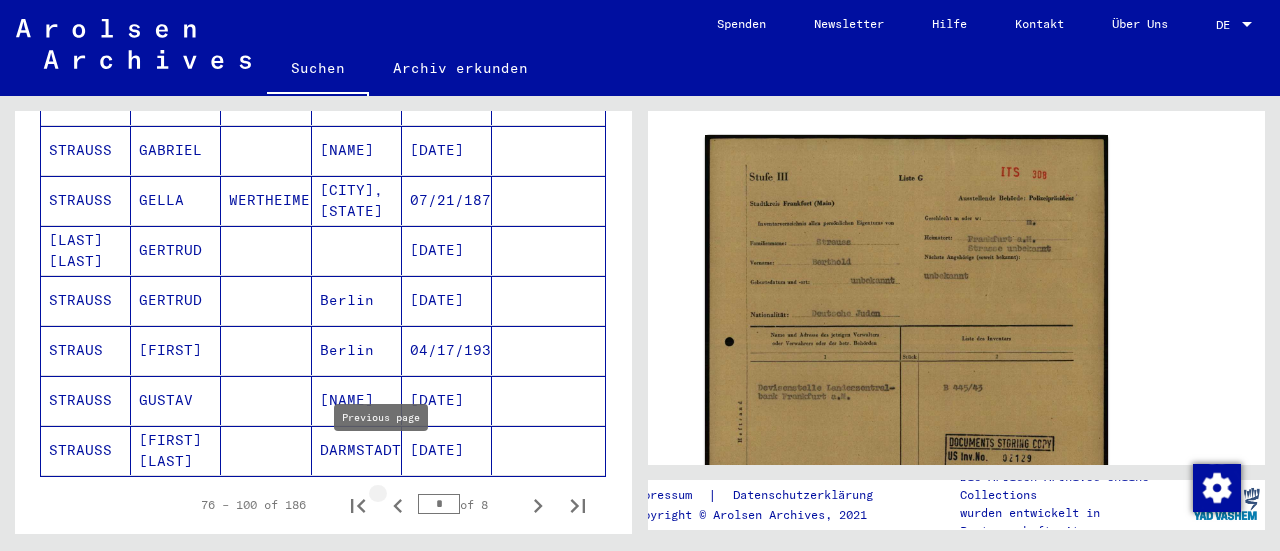 click 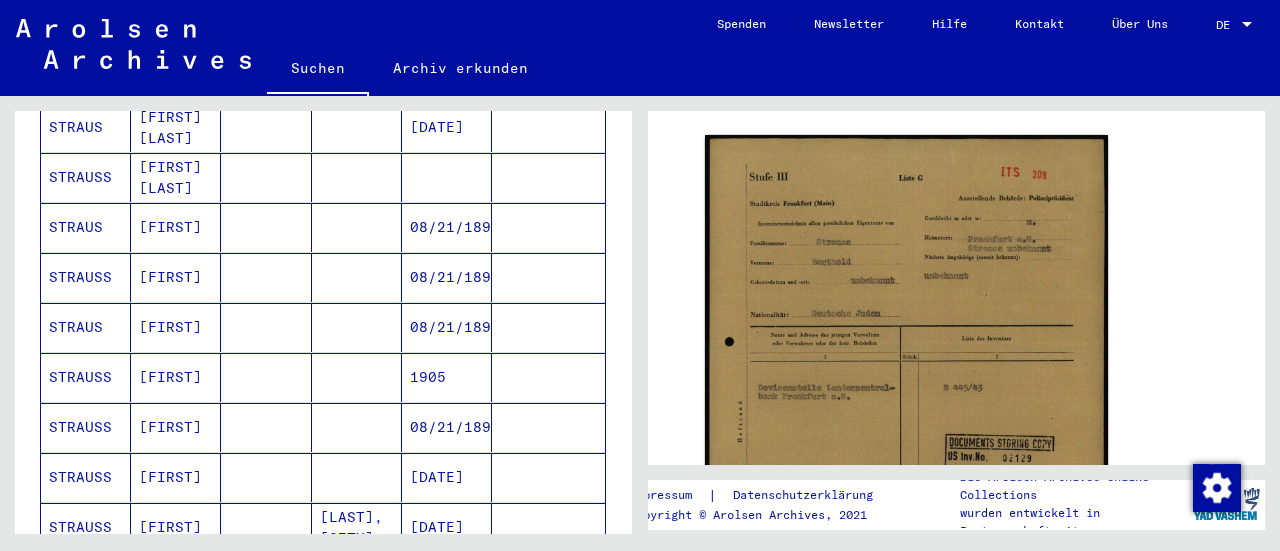 scroll, scrollTop: 1100, scrollLeft: 0, axis: vertical 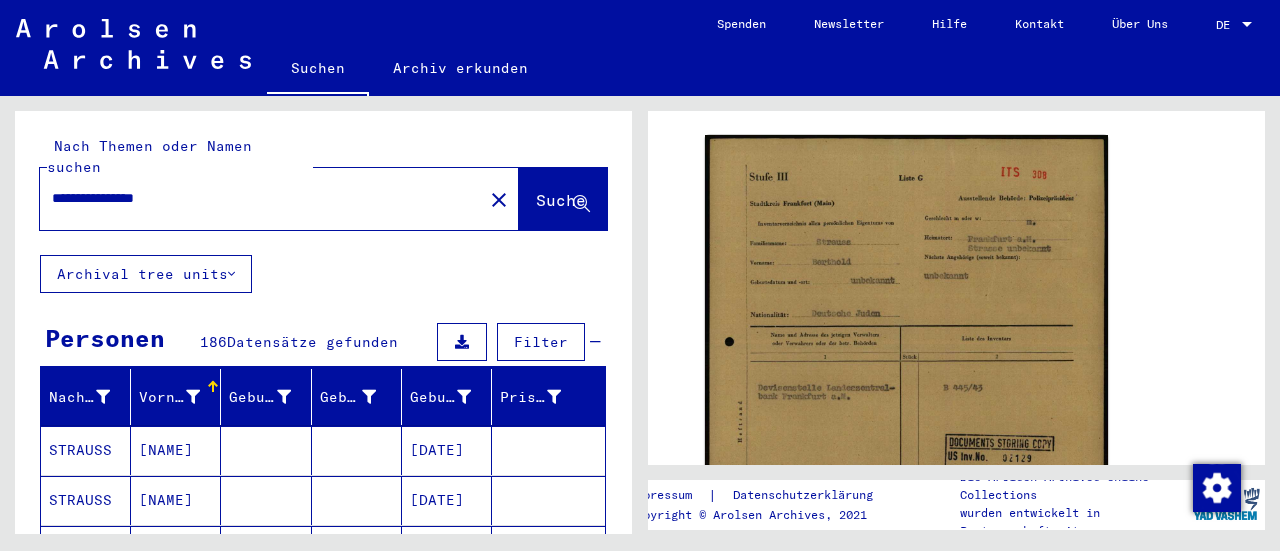 drag, startPoint x: 120, startPoint y: 177, endPoint x: 0, endPoint y: 169, distance: 120.26637 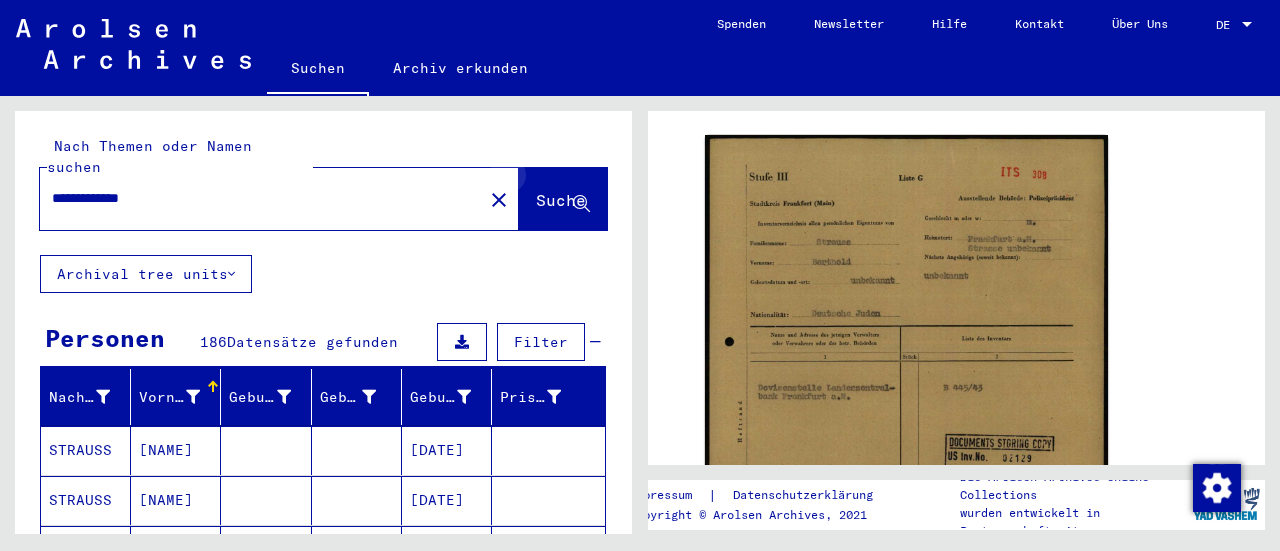 click 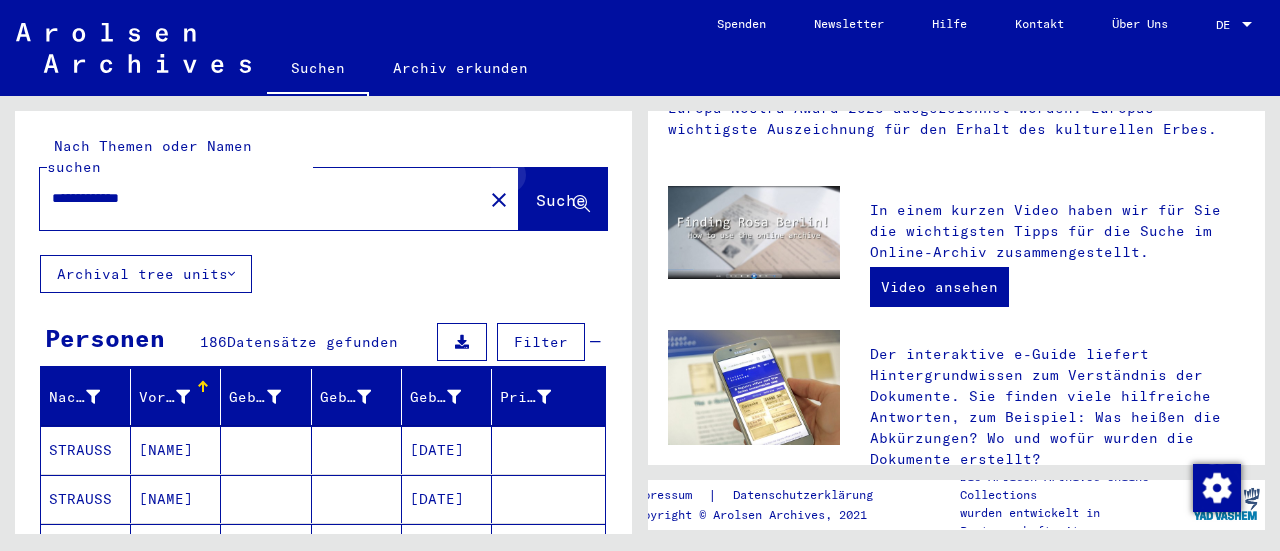scroll, scrollTop: 0, scrollLeft: 0, axis: both 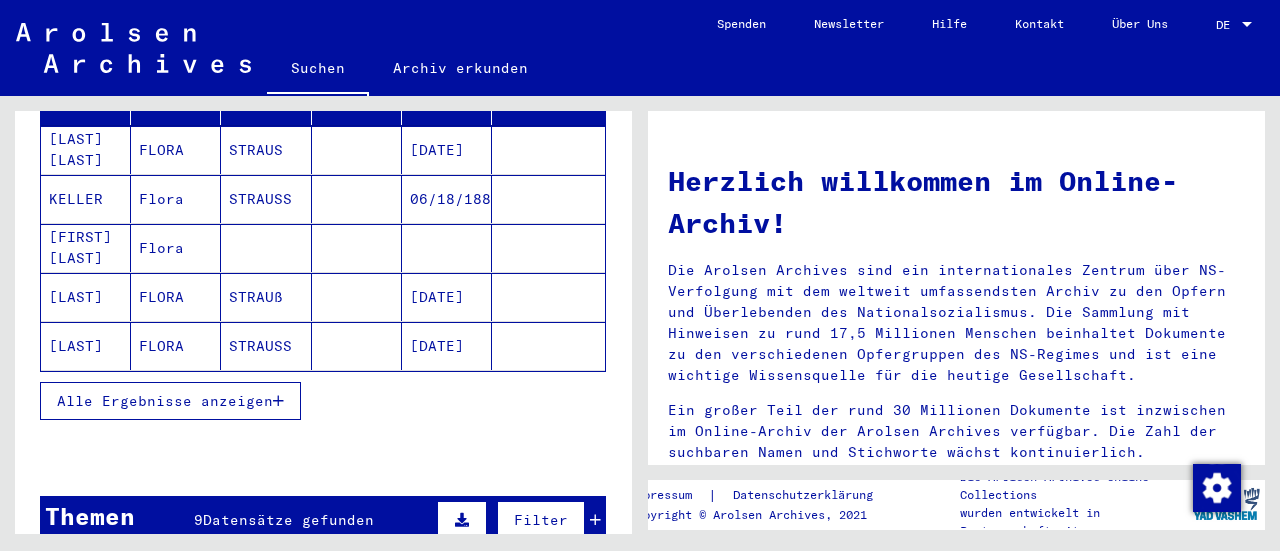 click on "Alle Ergebnisse anzeigen" at bounding box center (165, 401) 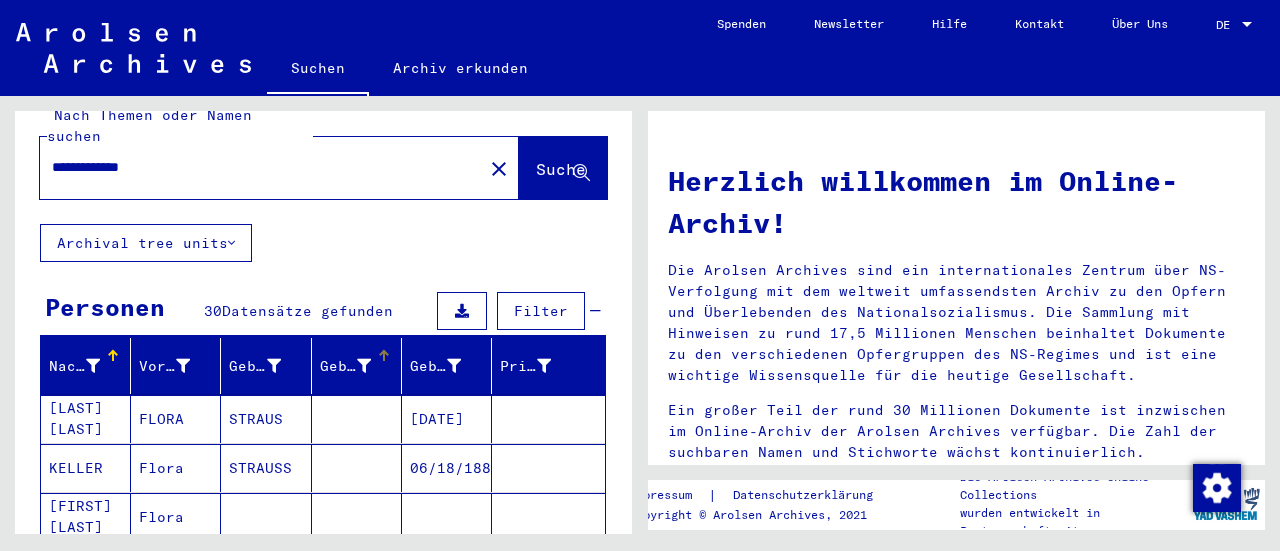 scroll, scrollTop: 0, scrollLeft: 0, axis: both 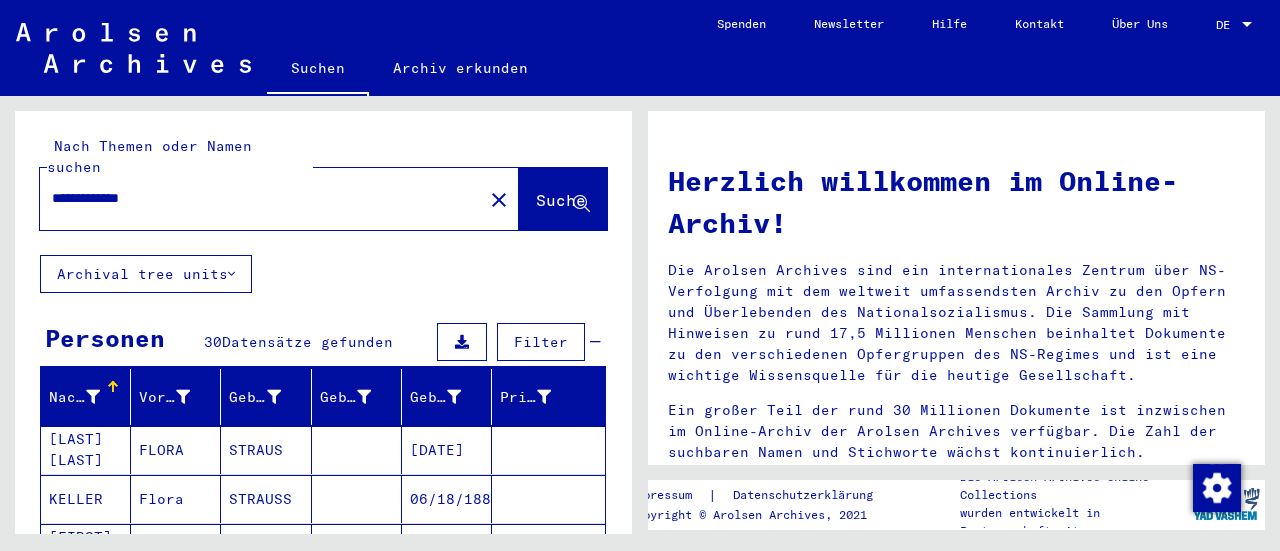 drag, startPoint x: 94, startPoint y: 179, endPoint x: 0, endPoint y: 160, distance: 95.90099 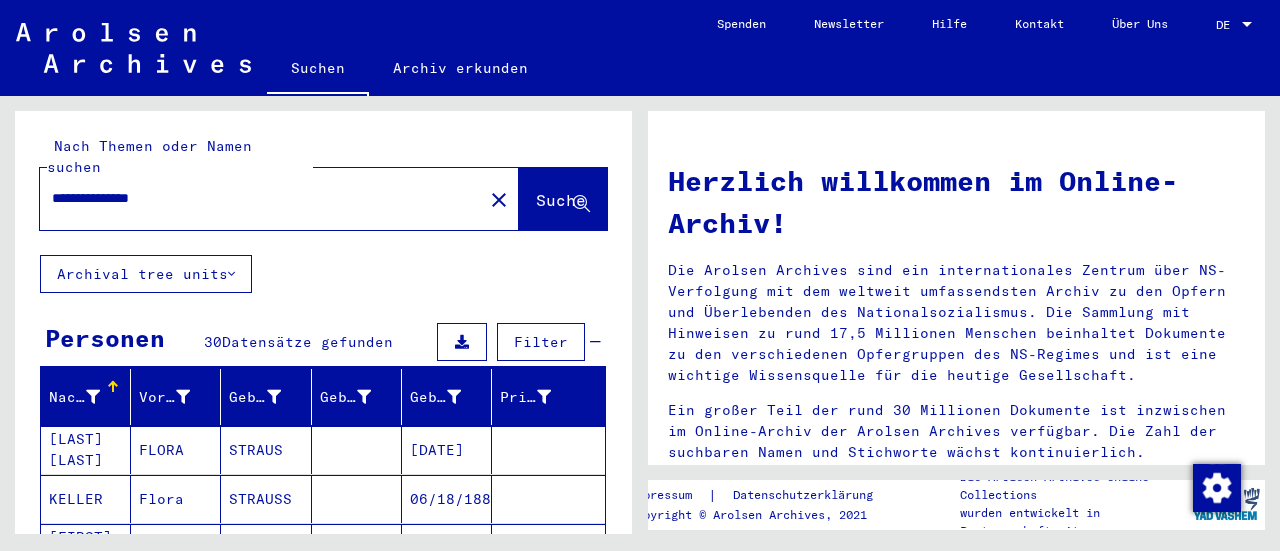 type on "**********" 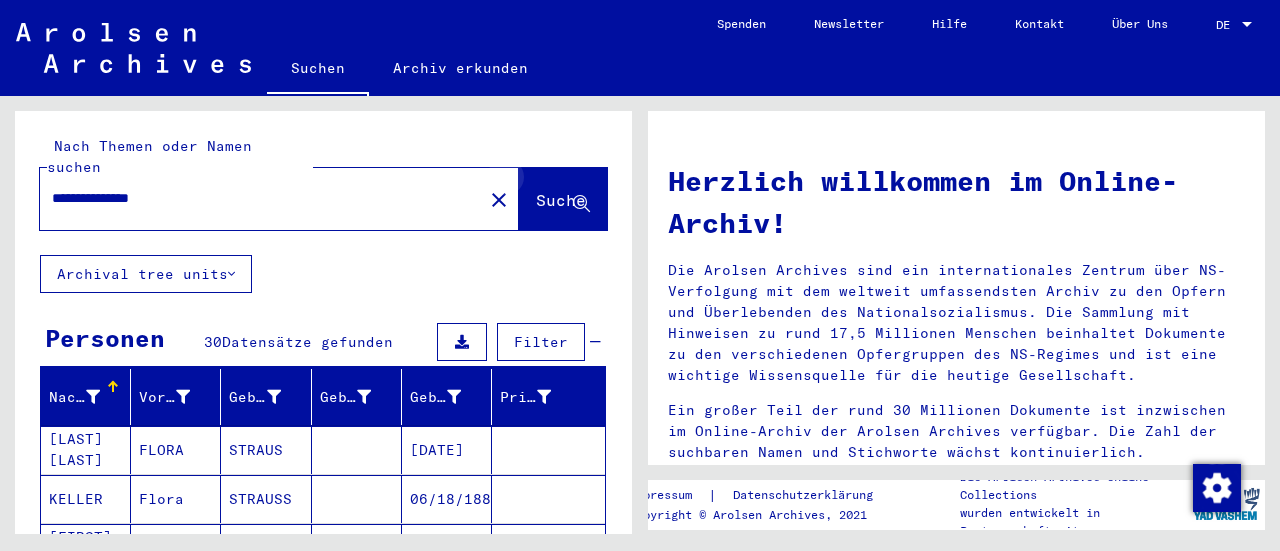 click 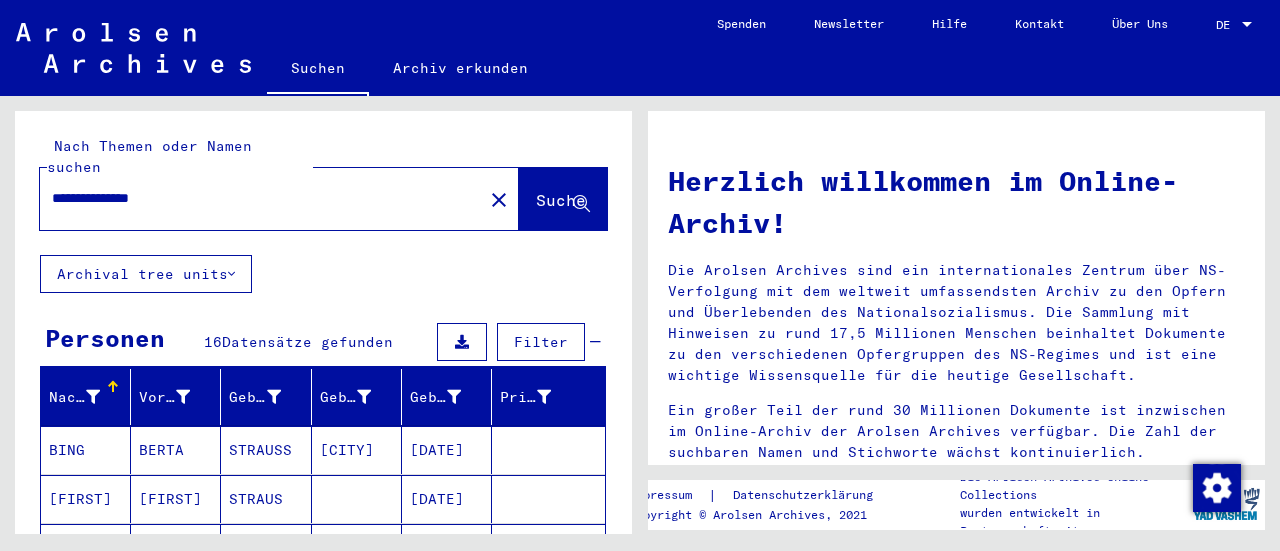 scroll, scrollTop: 100, scrollLeft: 0, axis: vertical 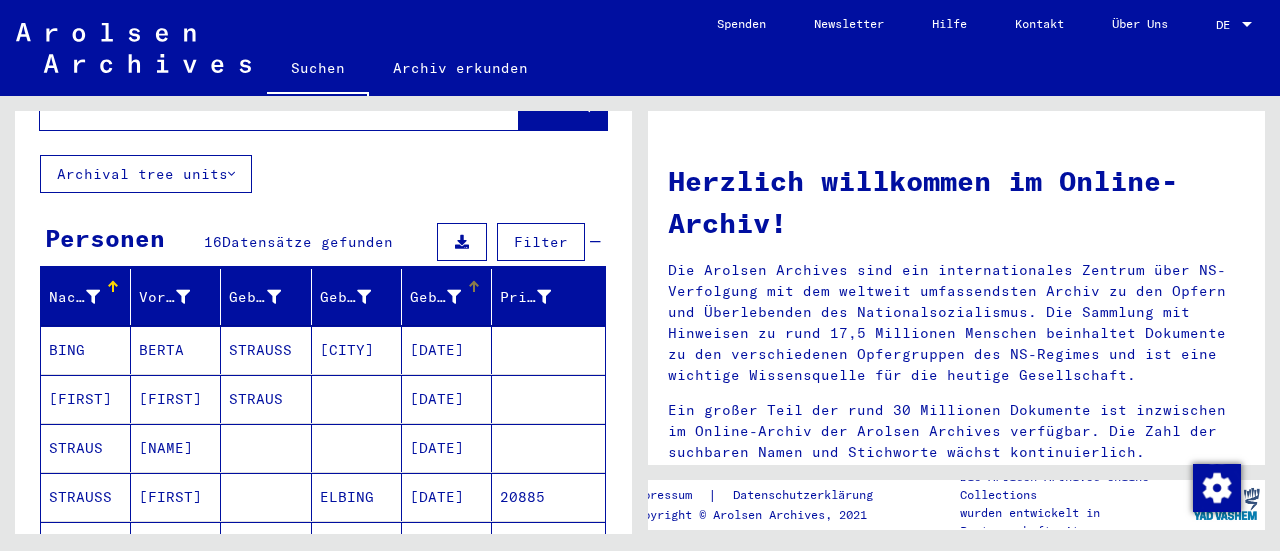 click at bounding box center [472, 284] 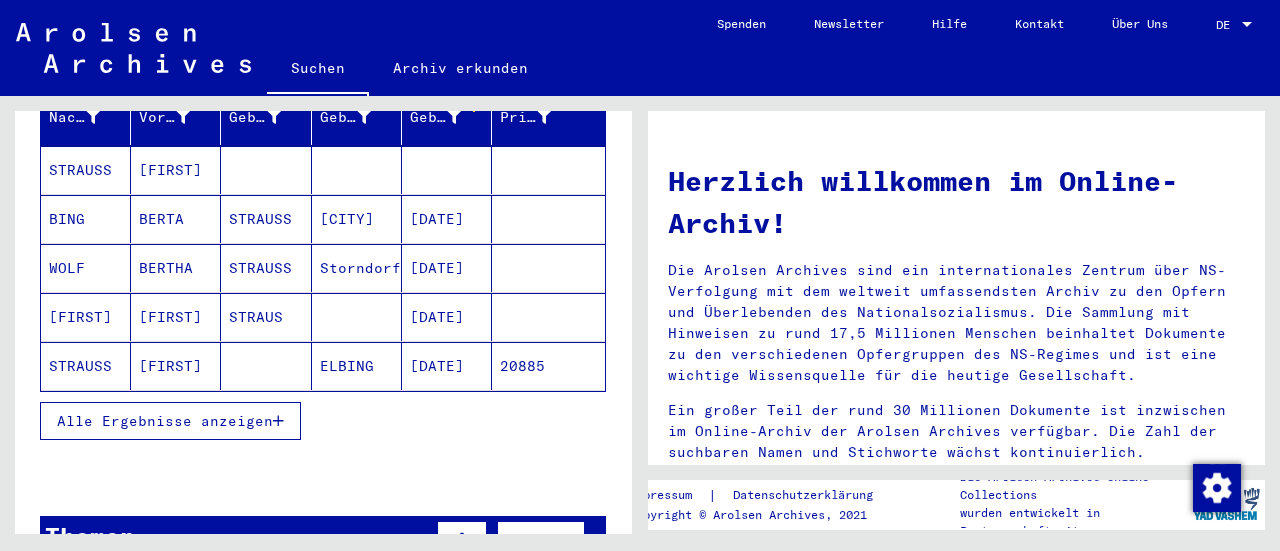 scroll, scrollTop: 300, scrollLeft: 0, axis: vertical 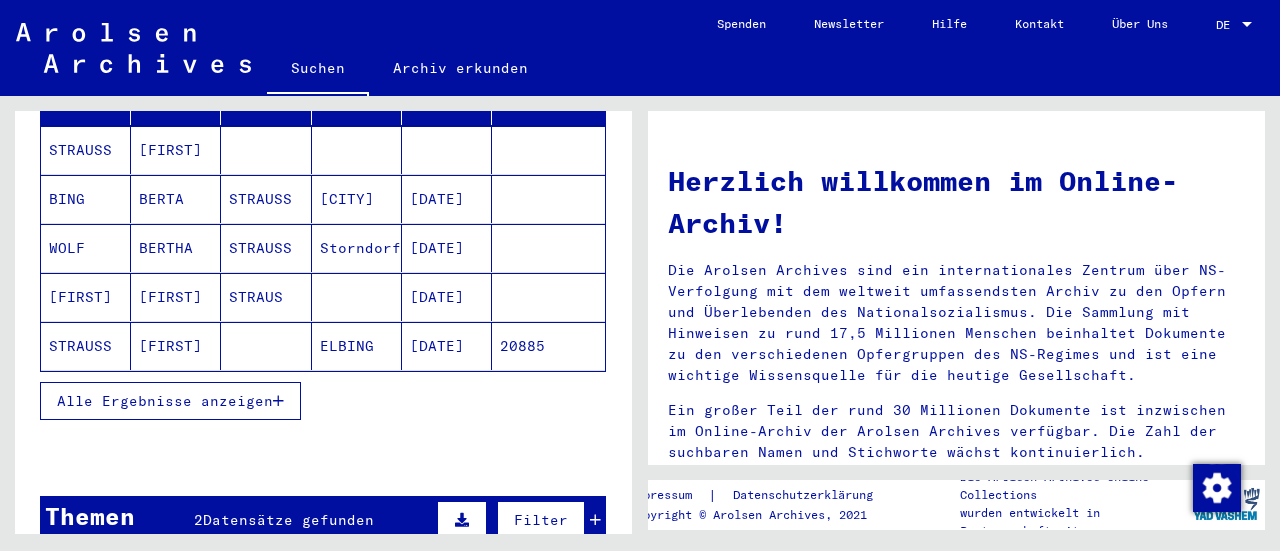 click on "Alle Ergebnisse anzeigen" at bounding box center [165, 401] 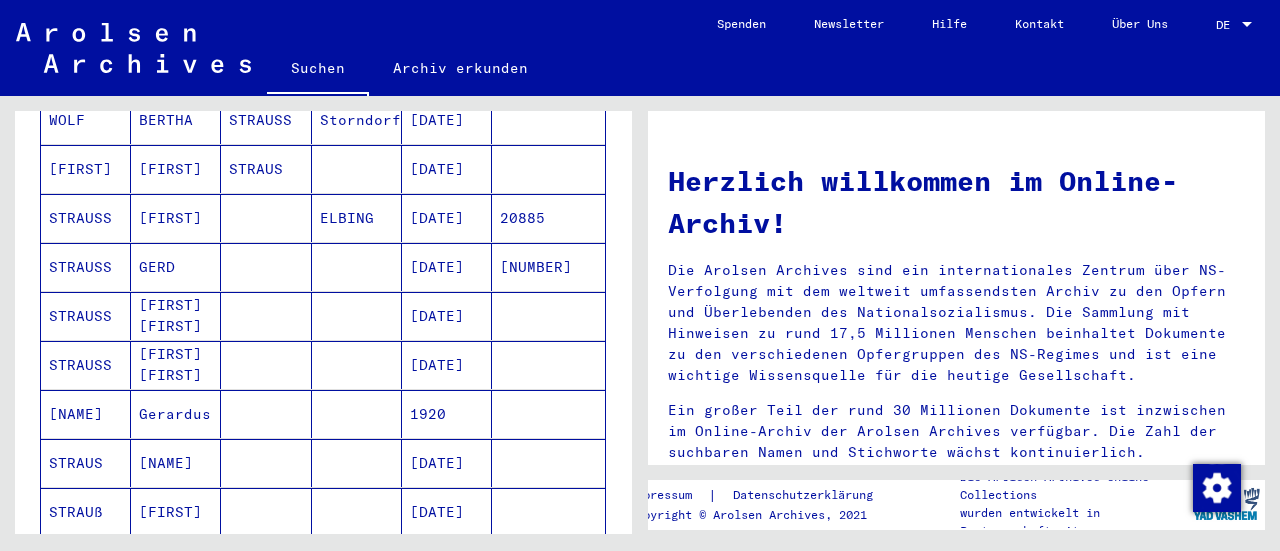 scroll, scrollTop: 500, scrollLeft: 0, axis: vertical 